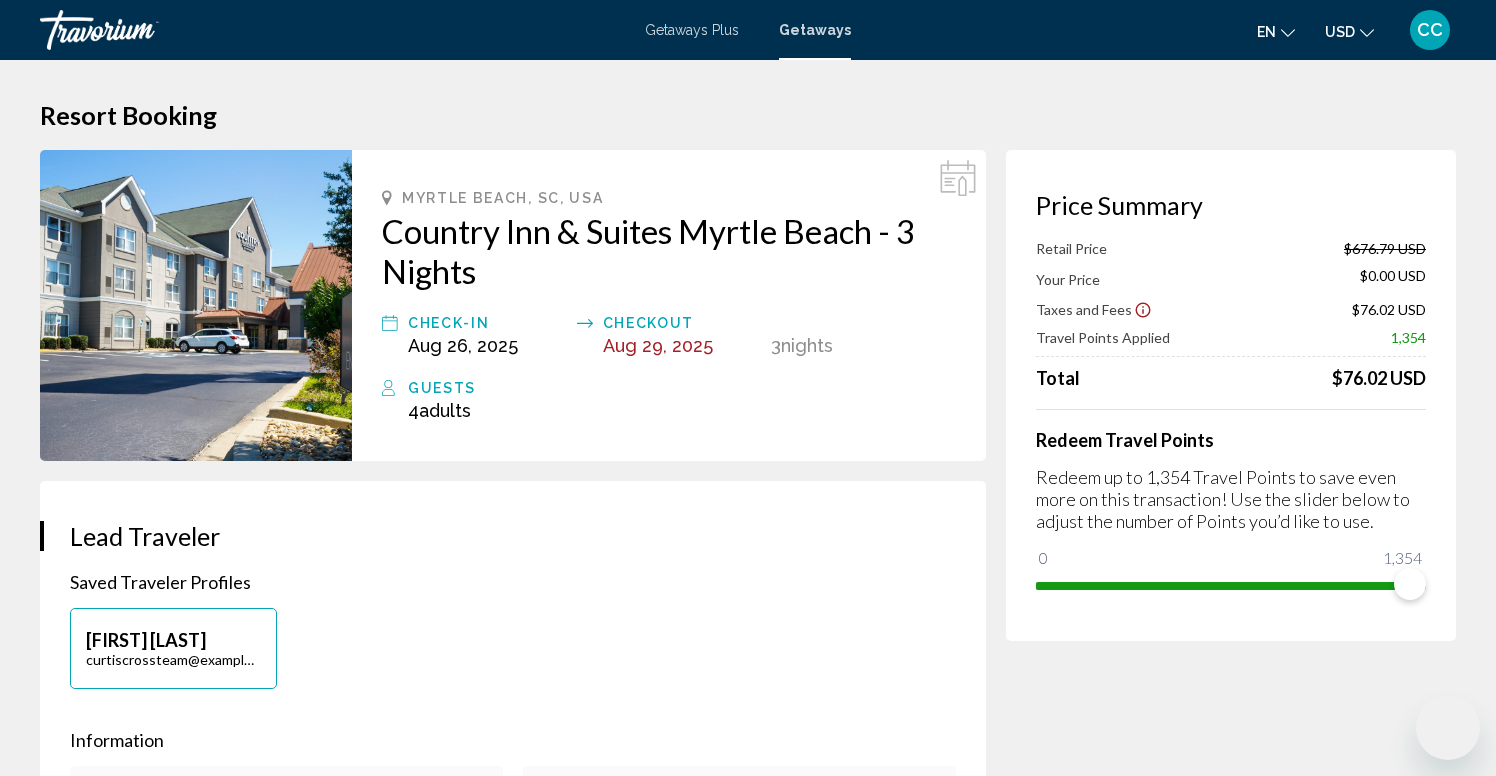 scroll, scrollTop: 3320, scrollLeft: 0, axis: vertical 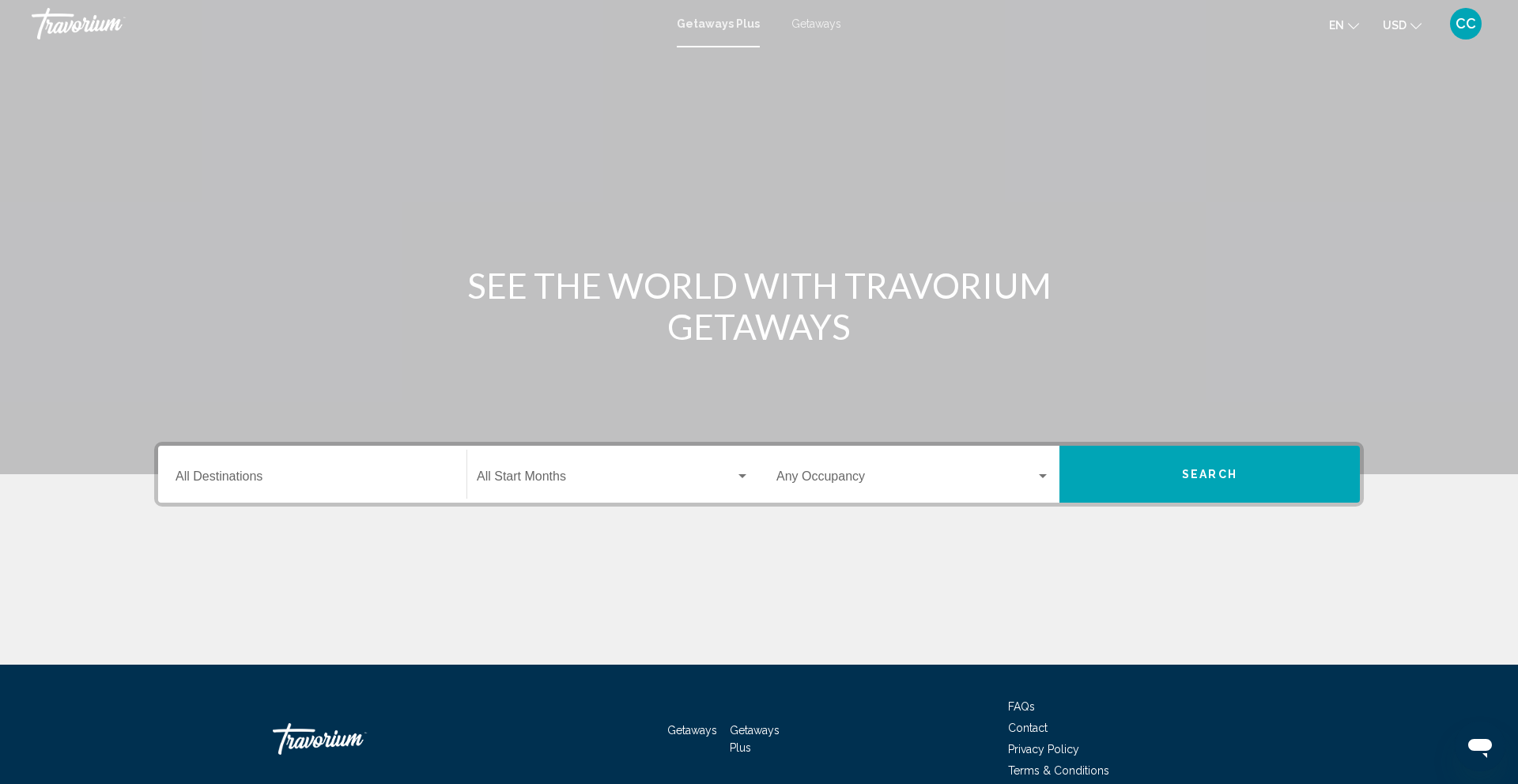 click on "Destination All Destinations" at bounding box center [312, 474] 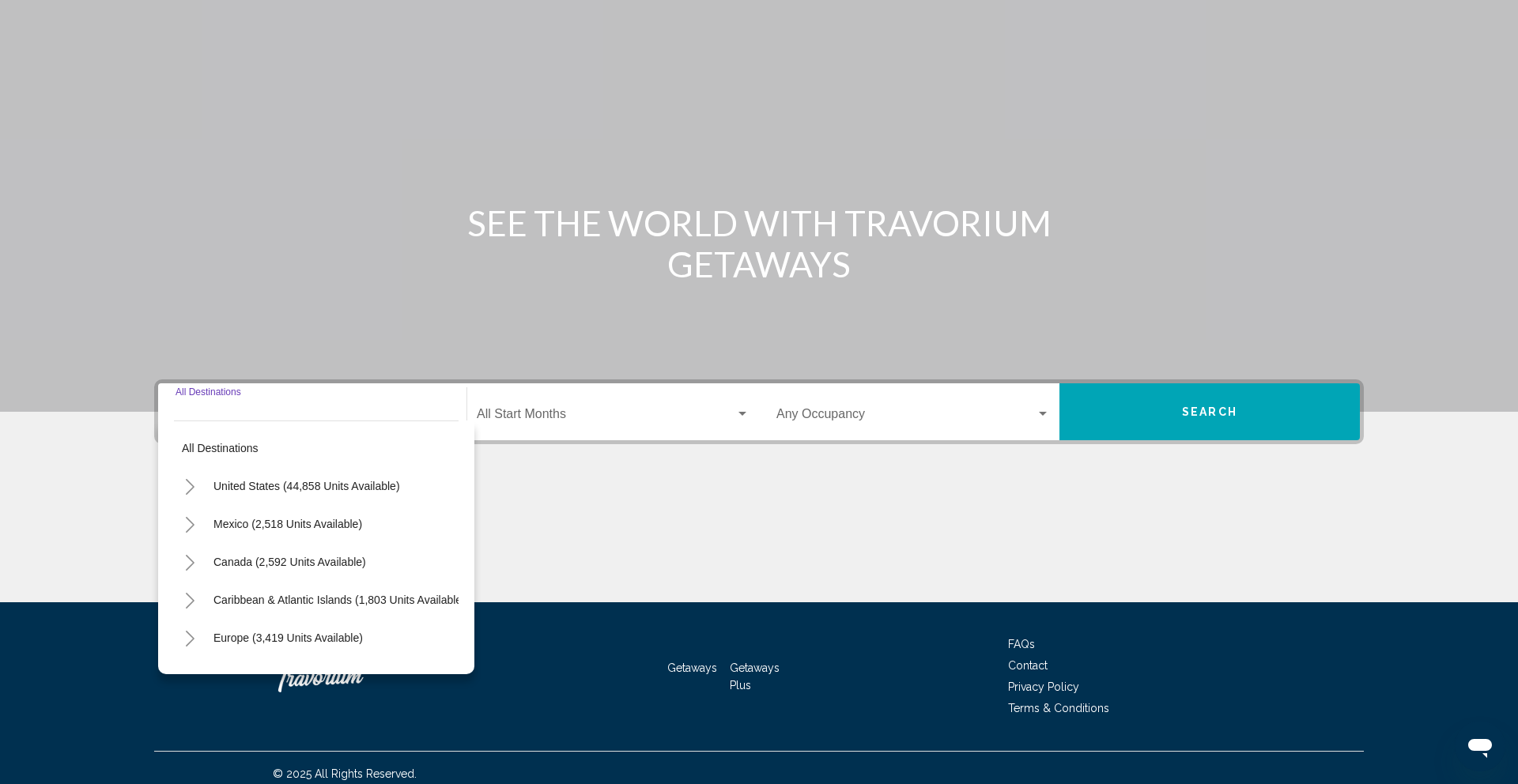 scroll, scrollTop: 74, scrollLeft: 0, axis: vertical 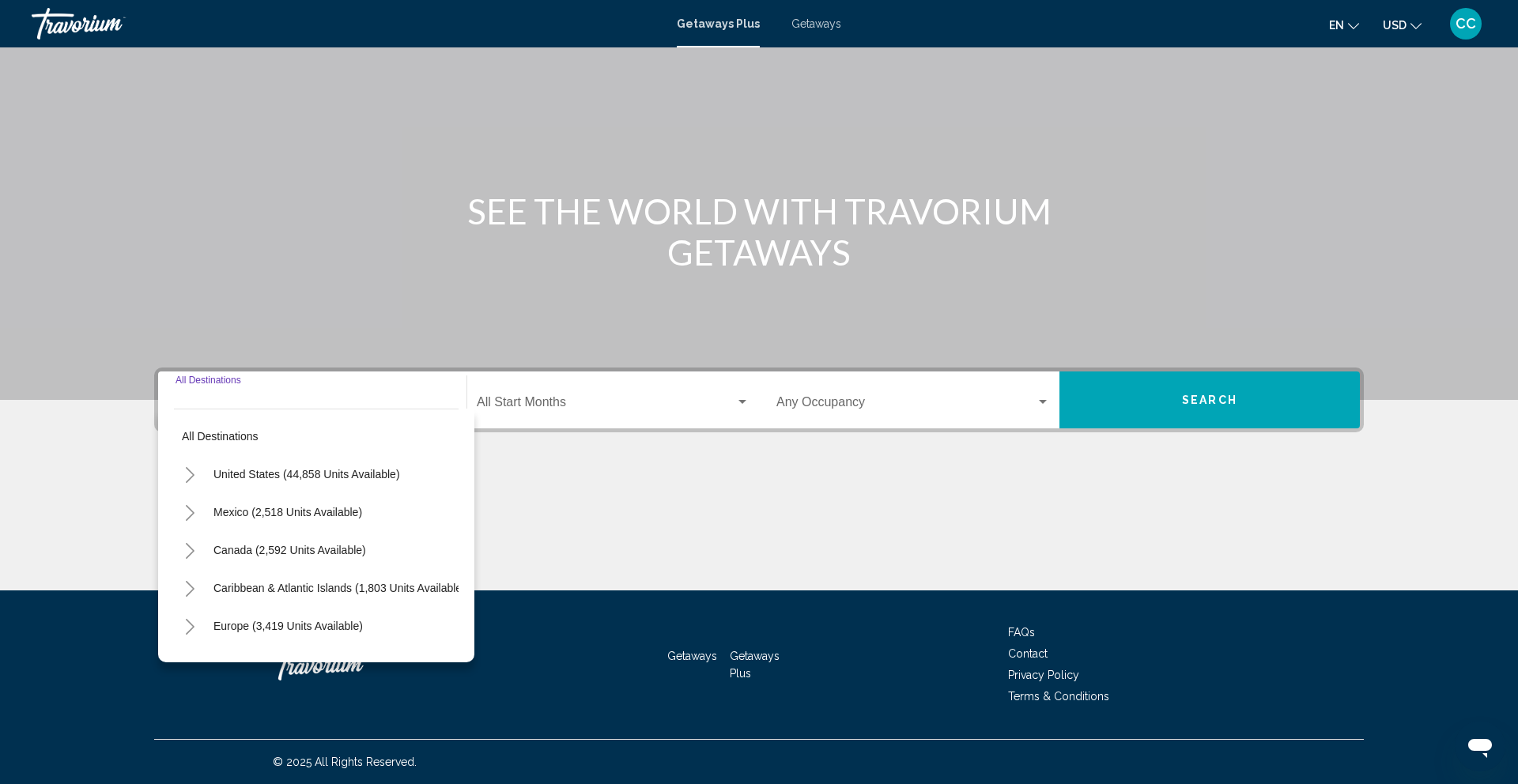 click 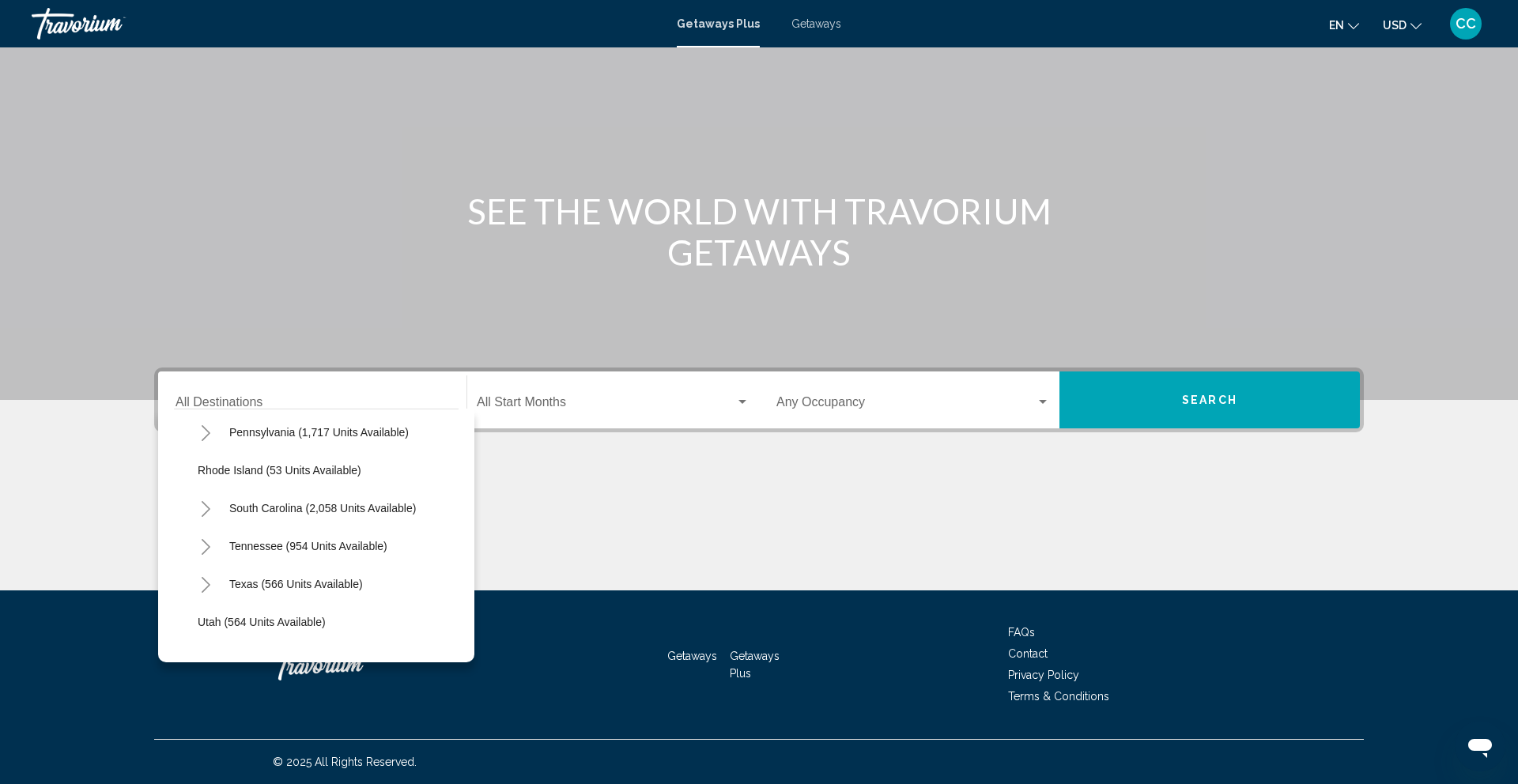 scroll, scrollTop: 1188, scrollLeft: 0, axis: vertical 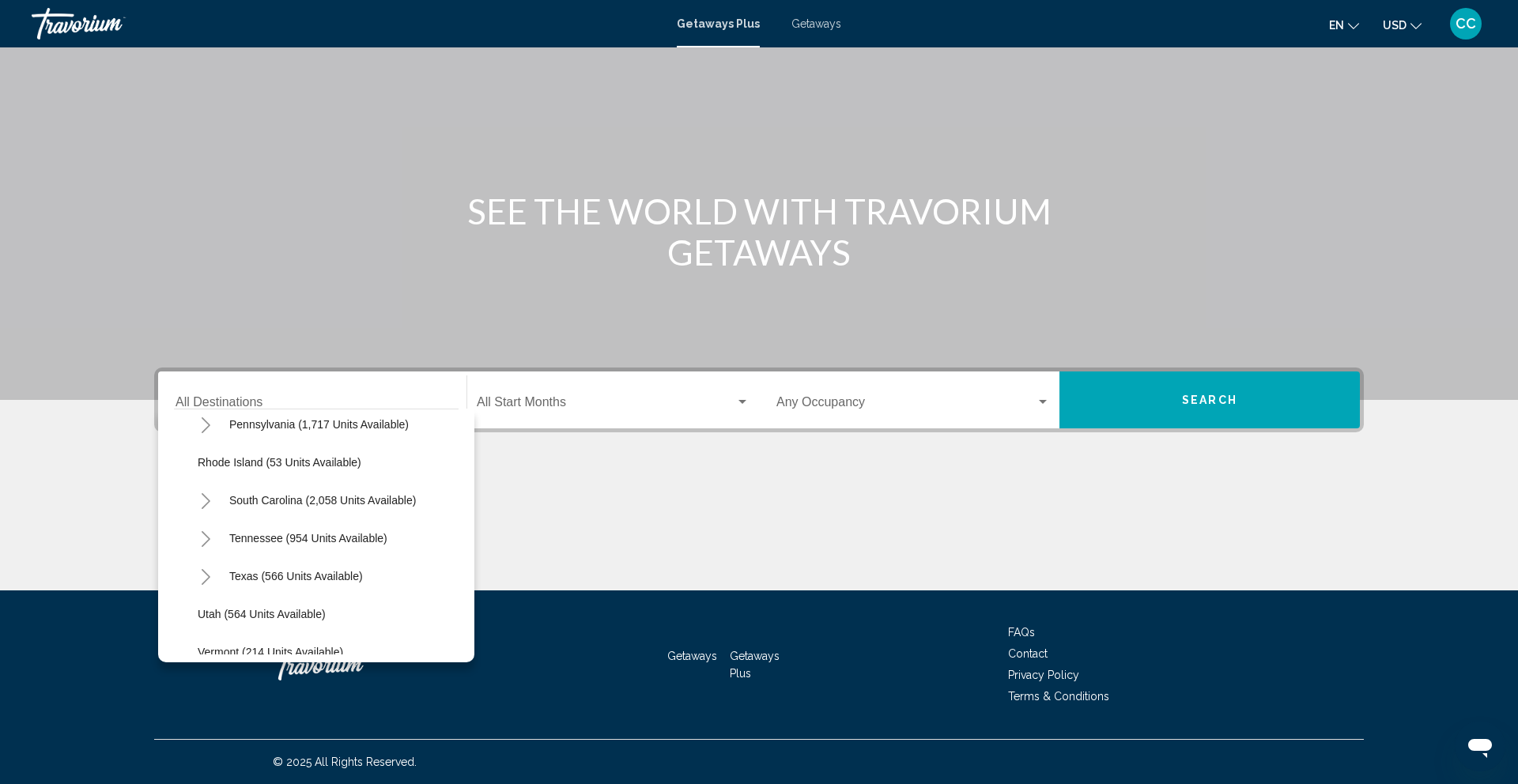 click 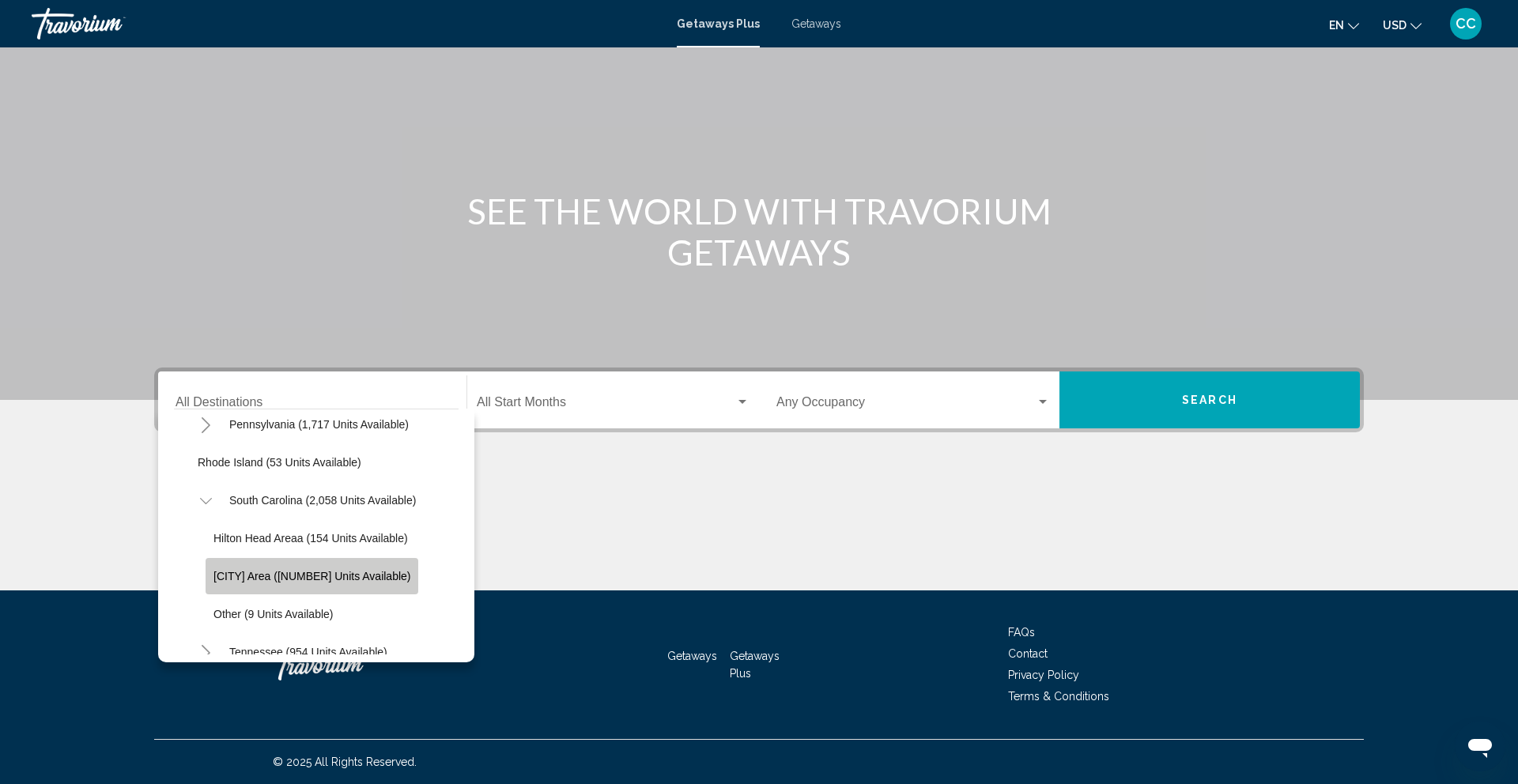 click on "[CITY] Area ([NUMBER] units available)" 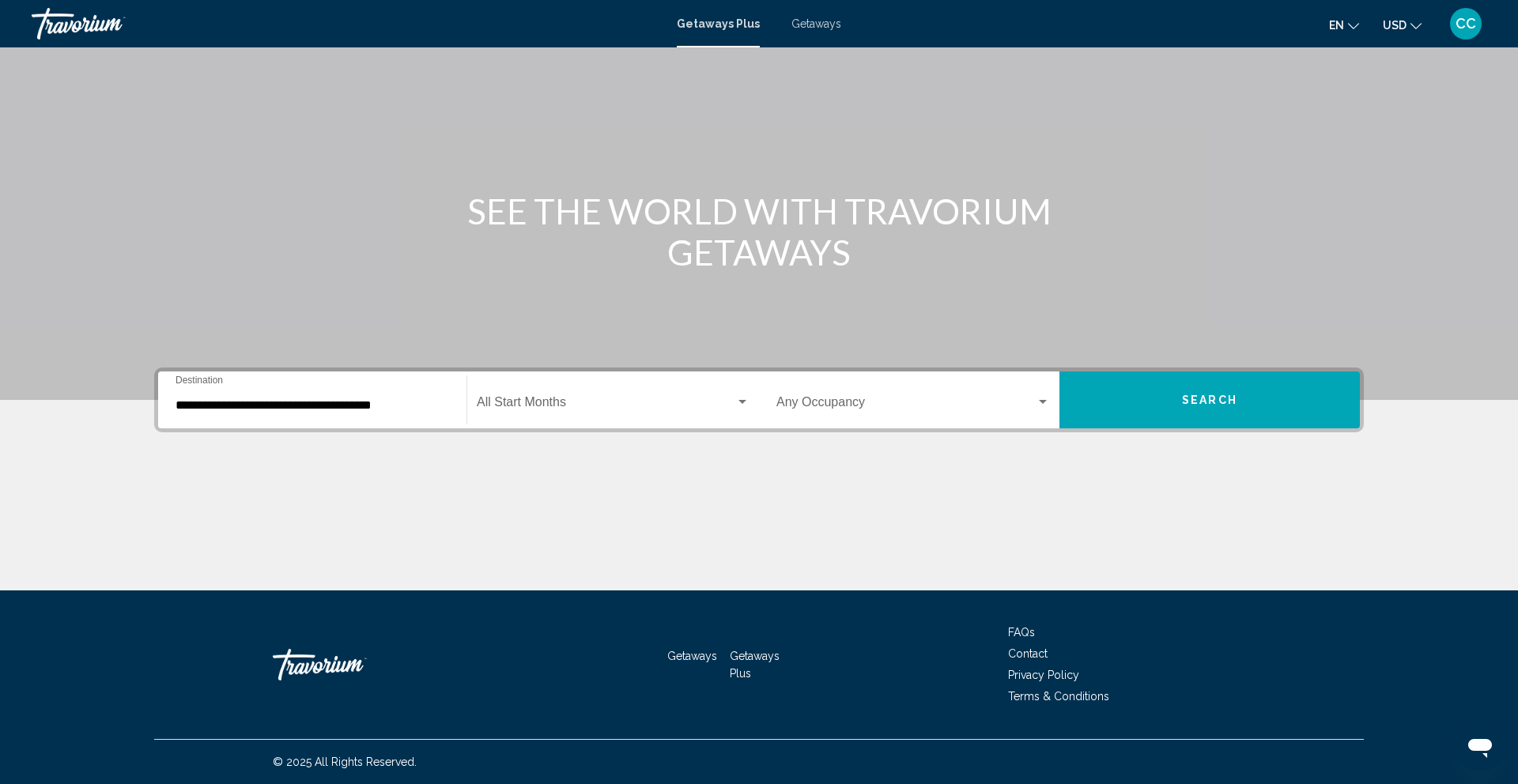 click on "Start Month All Start Months" 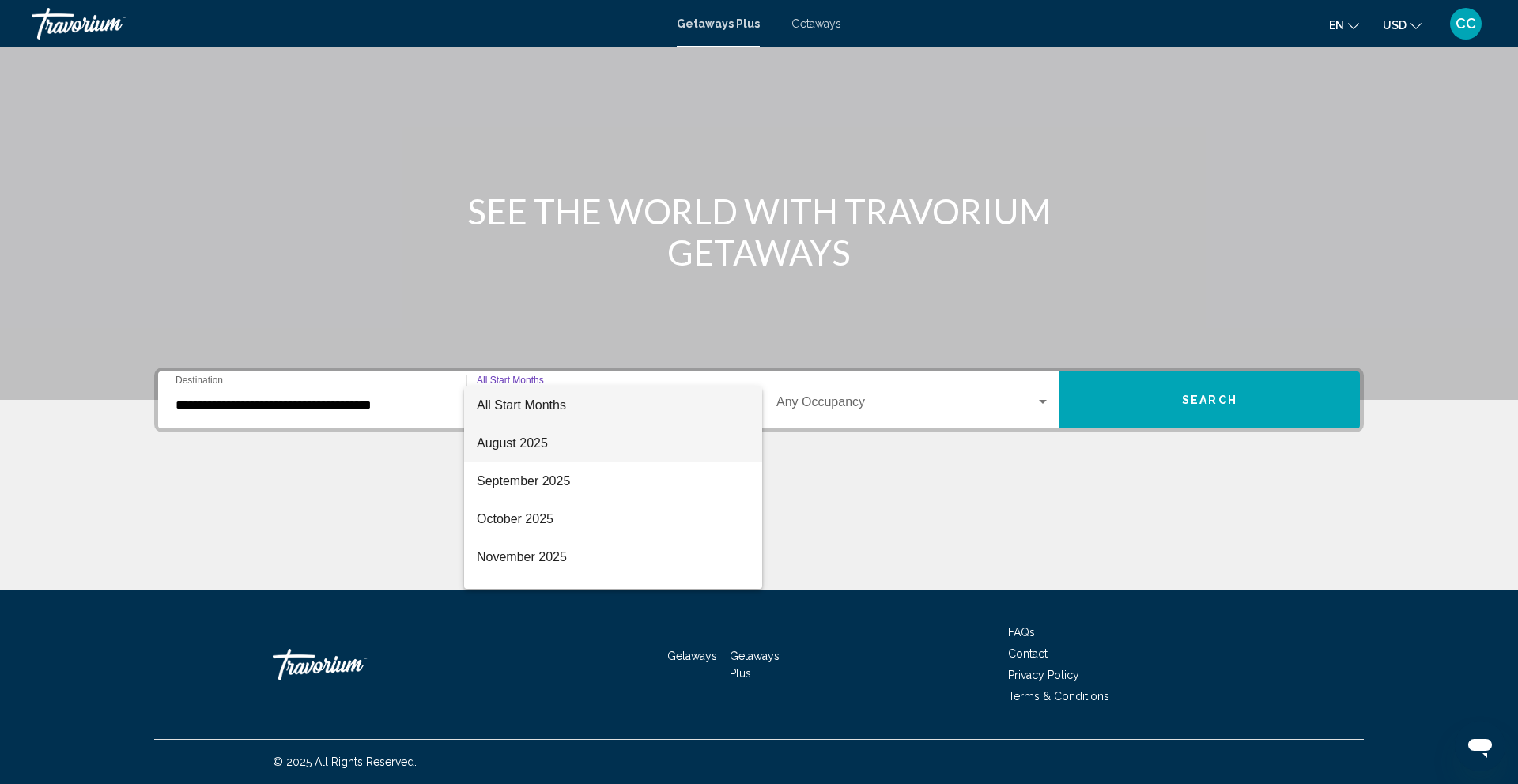 click on "August 2025" at bounding box center [613, 443] 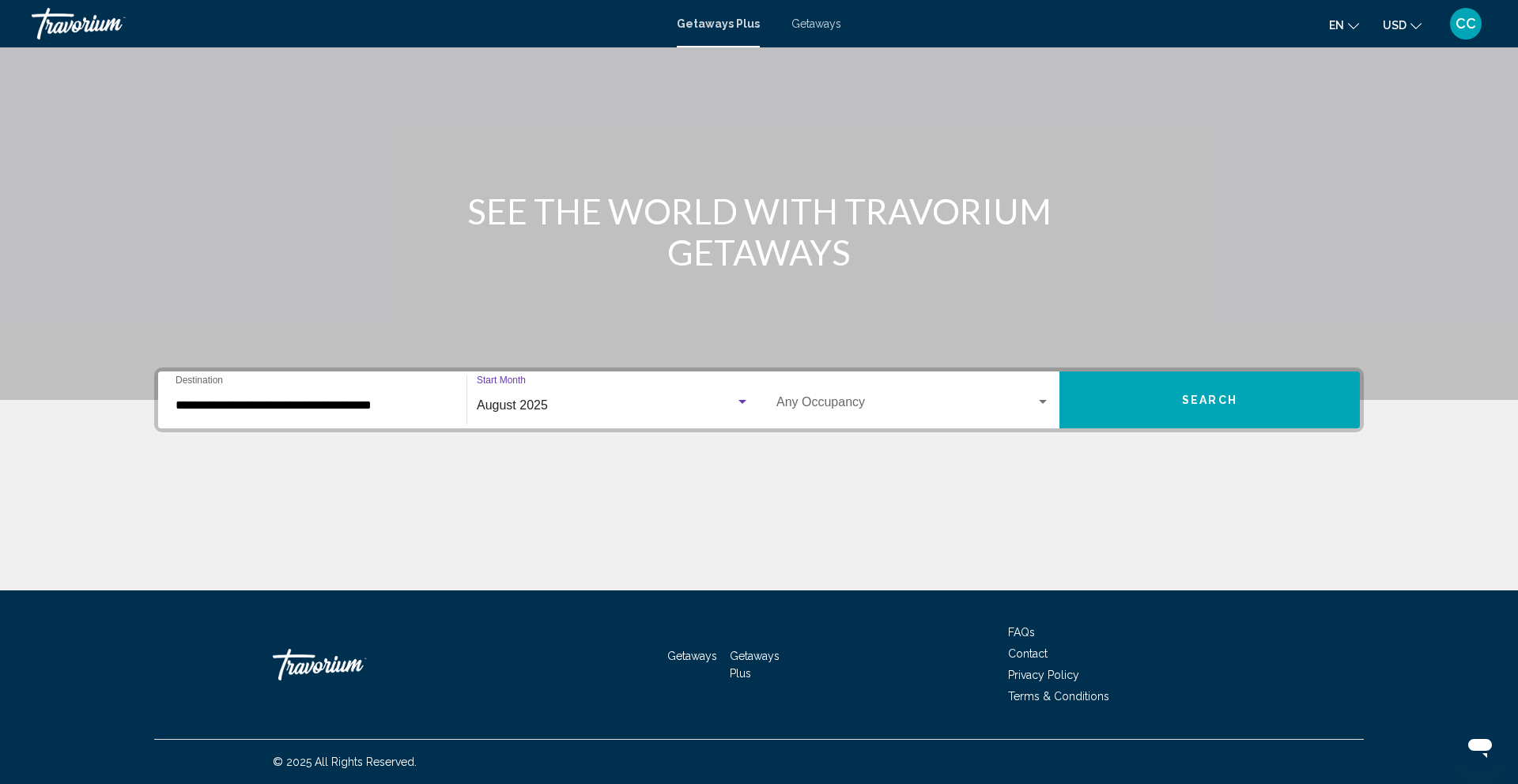click on "Search" at bounding box center [1210, 400] 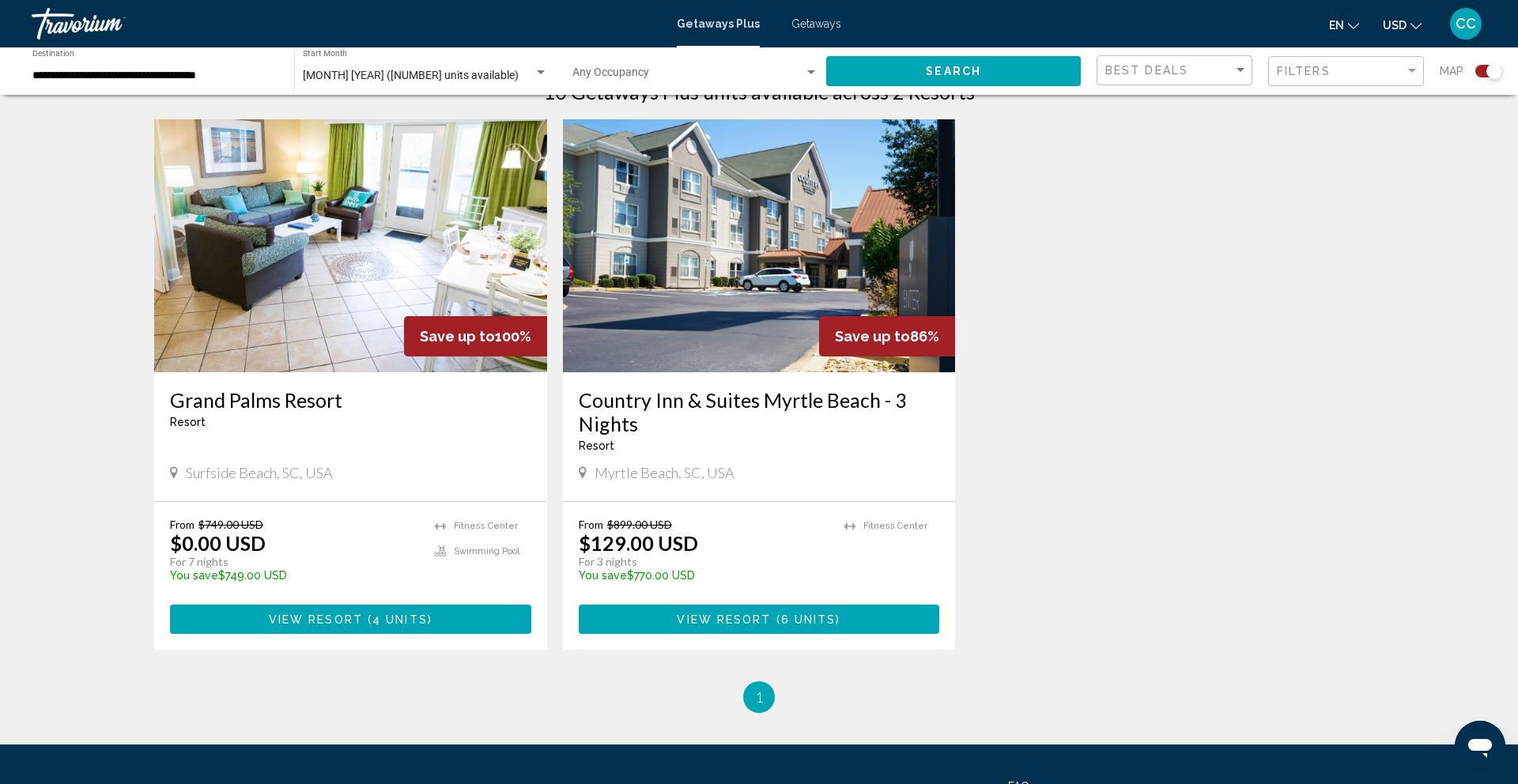 scroll, scrollTop: 532, scrollLeft: 0, axis: vertical 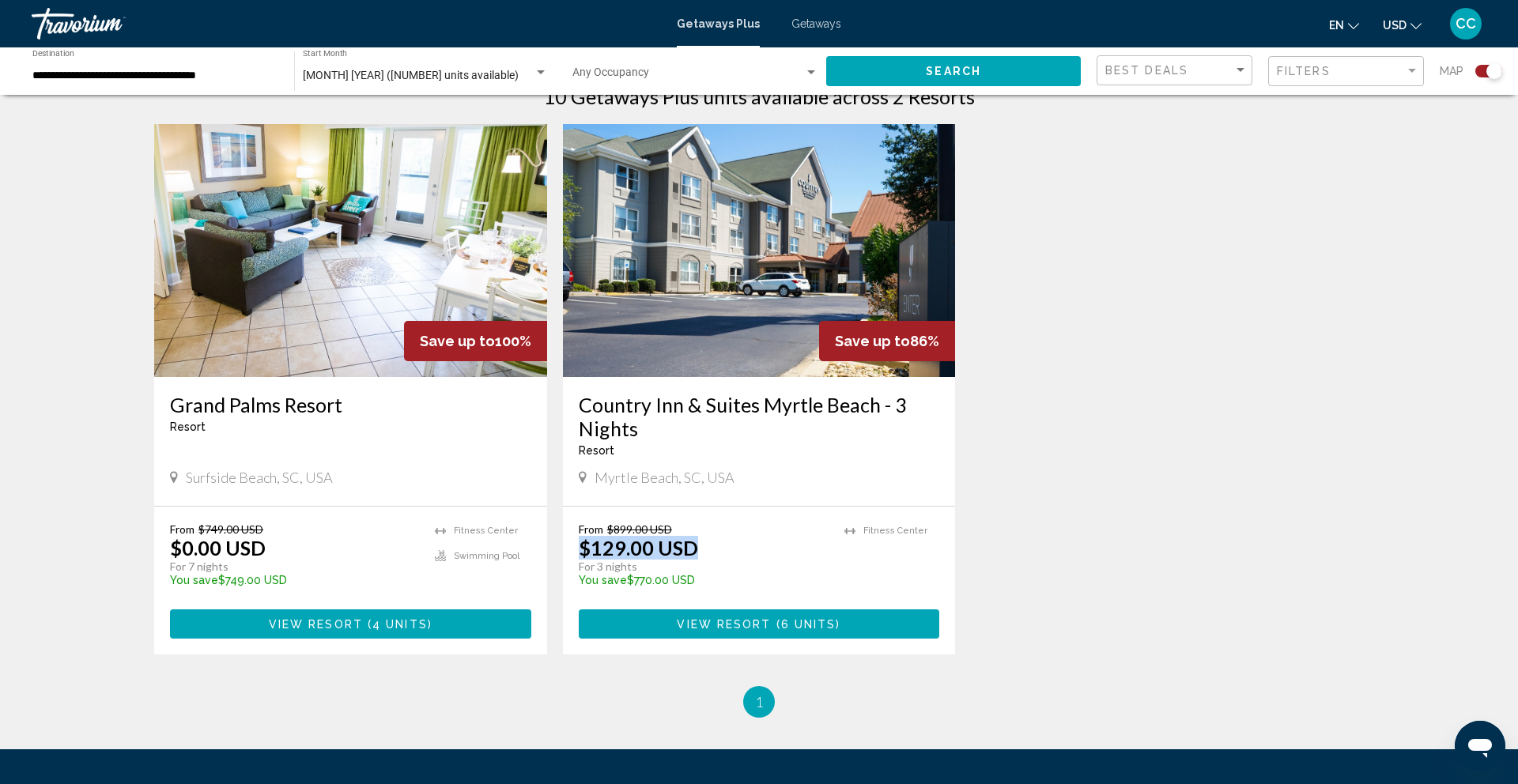 drag, startPoint x: 698, startPoint y: 541, endPoint x: 583, endPoint y: 552, distance: 115.5249 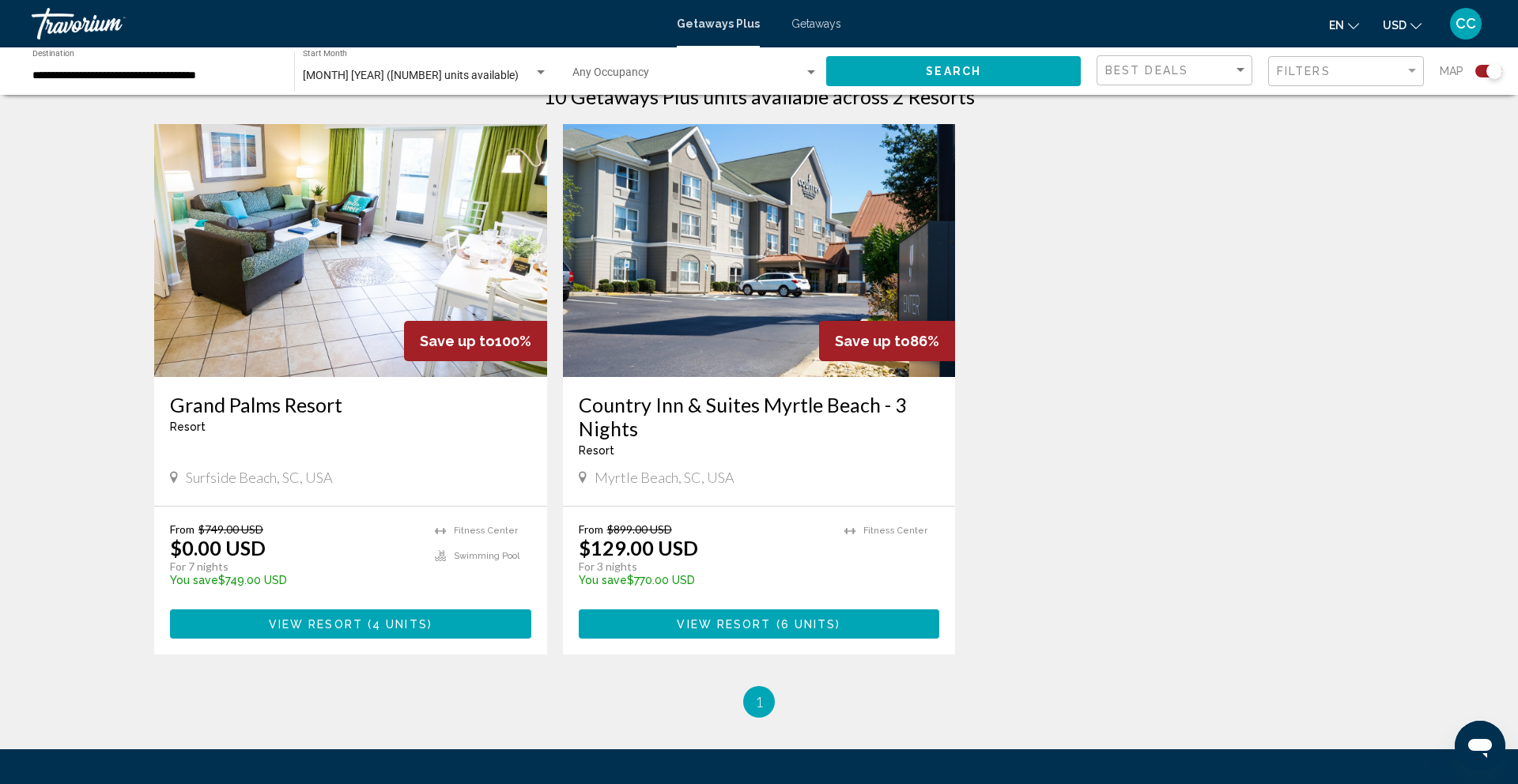 click on "Fitness Center" at bounding box center [892, 560] 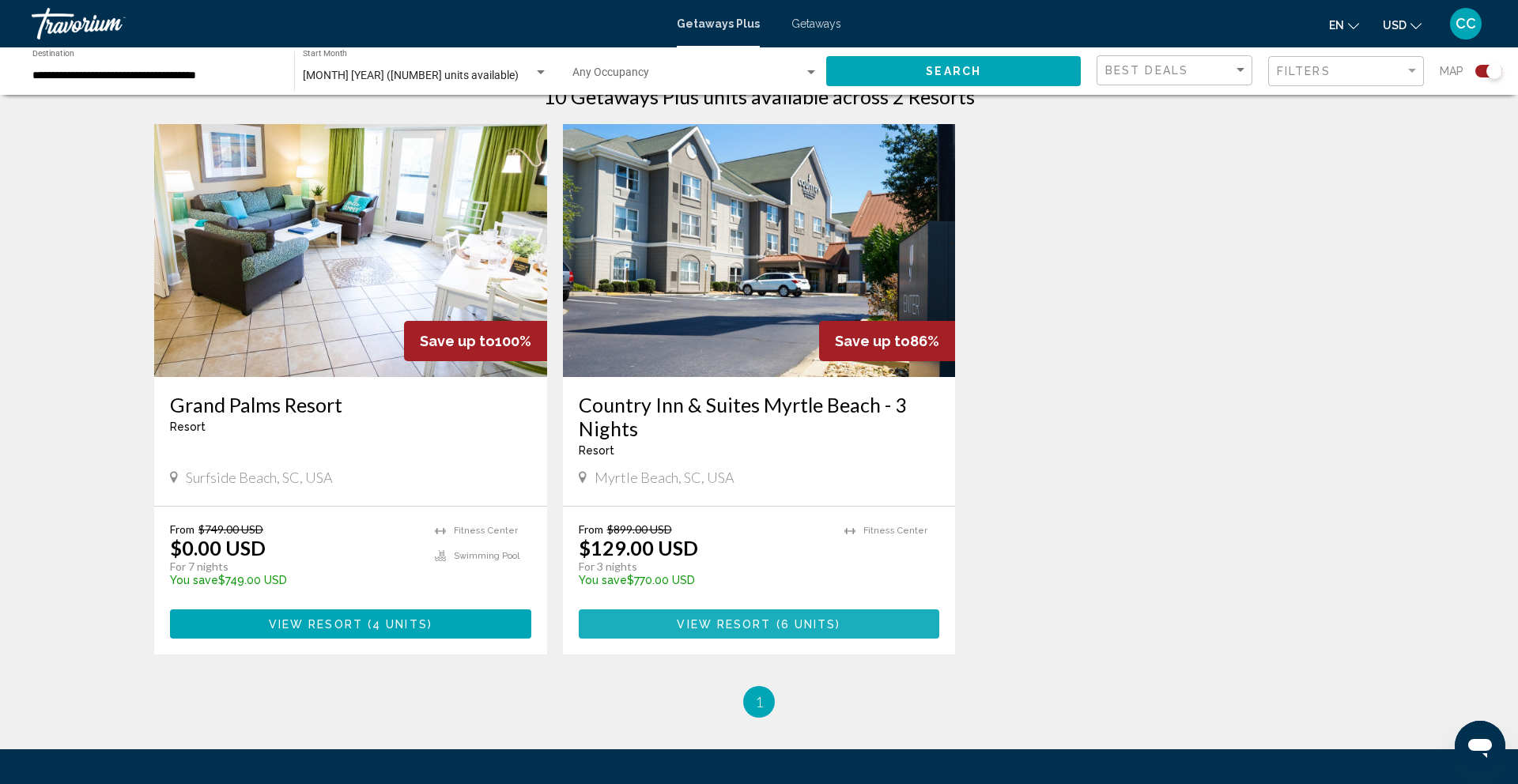 click on "View Resort    ( 6 units )" at bounding box center (759, 624) 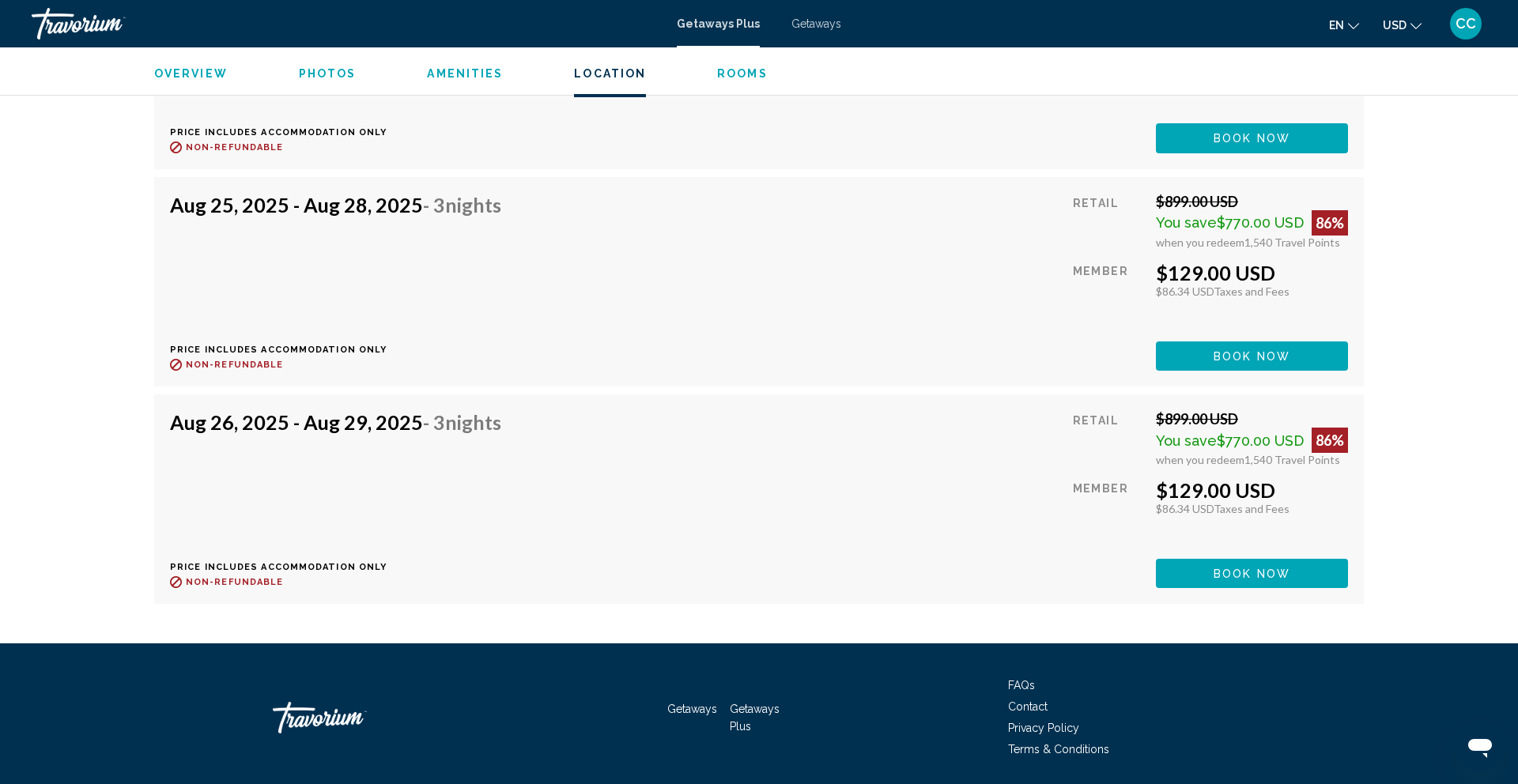 scroll, scrollTop: 2768, scrollLeft: 0, axis: vertical 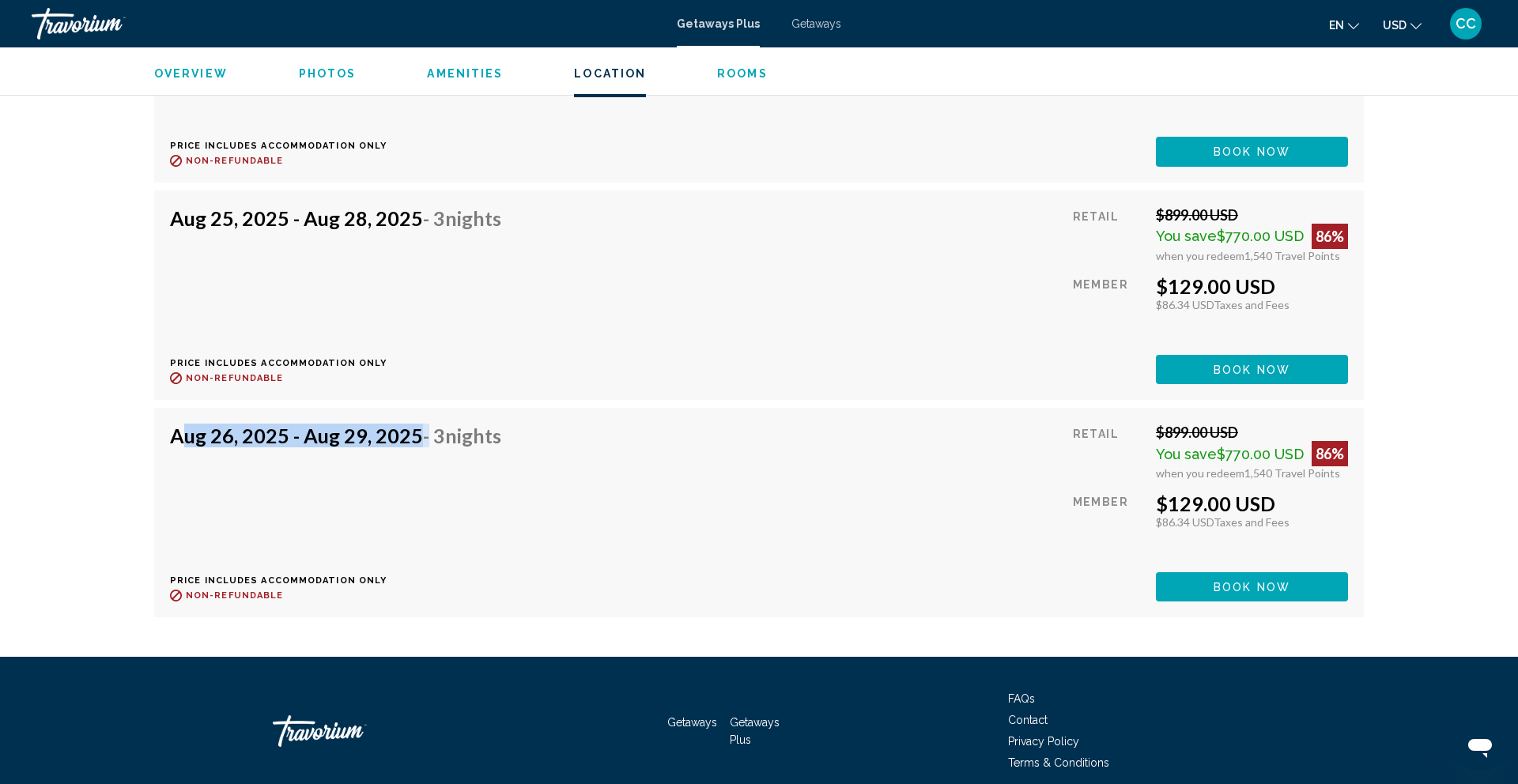 drag, startPoint x: 176, startPoint y: 439, endPoint x: 422, endPoint y: 434, distance: 246.05081 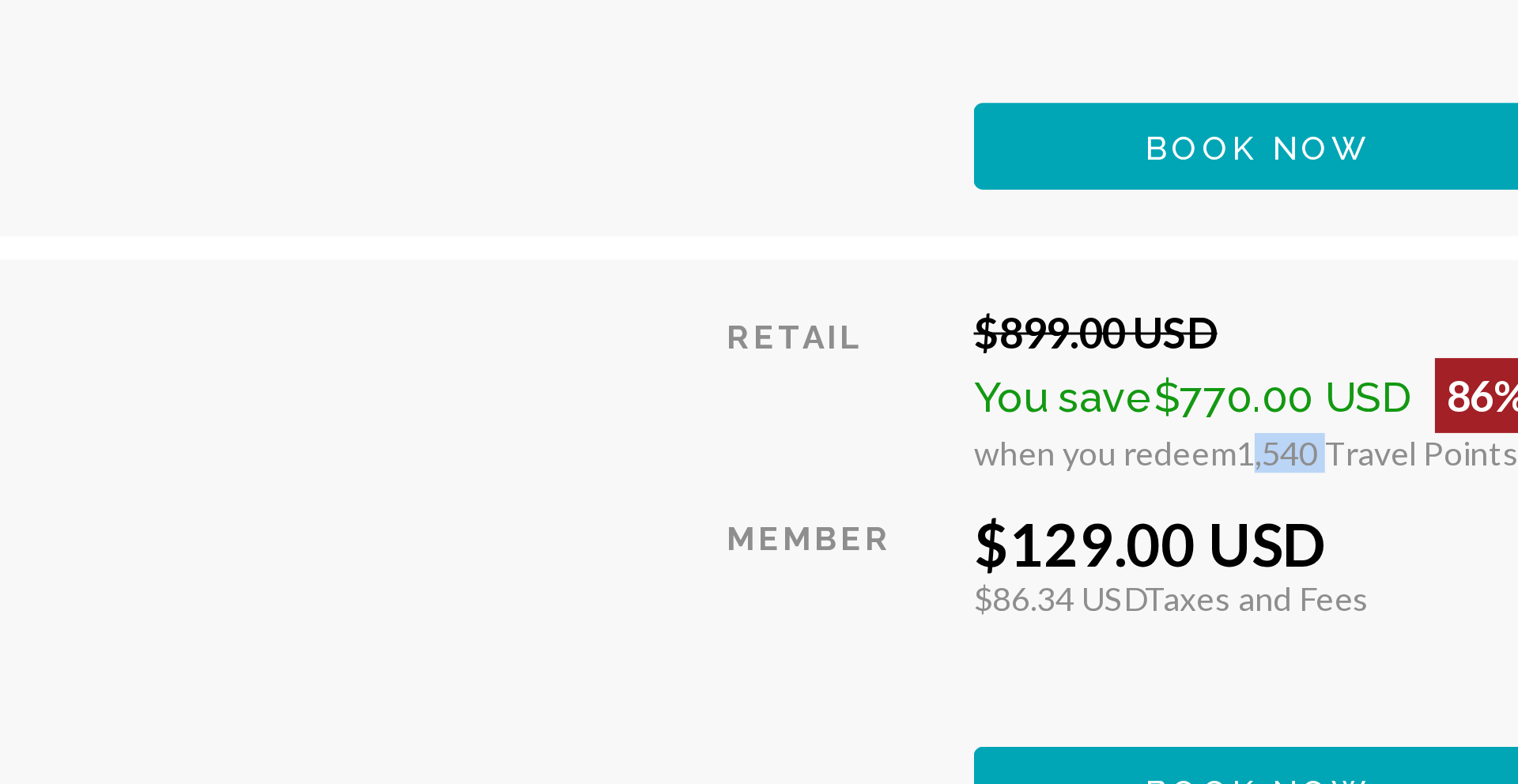 drag, startPoint x: 1244, startPoint y: 474, endPoint x: 1271, endPoint y: 471, distance: 27.16616 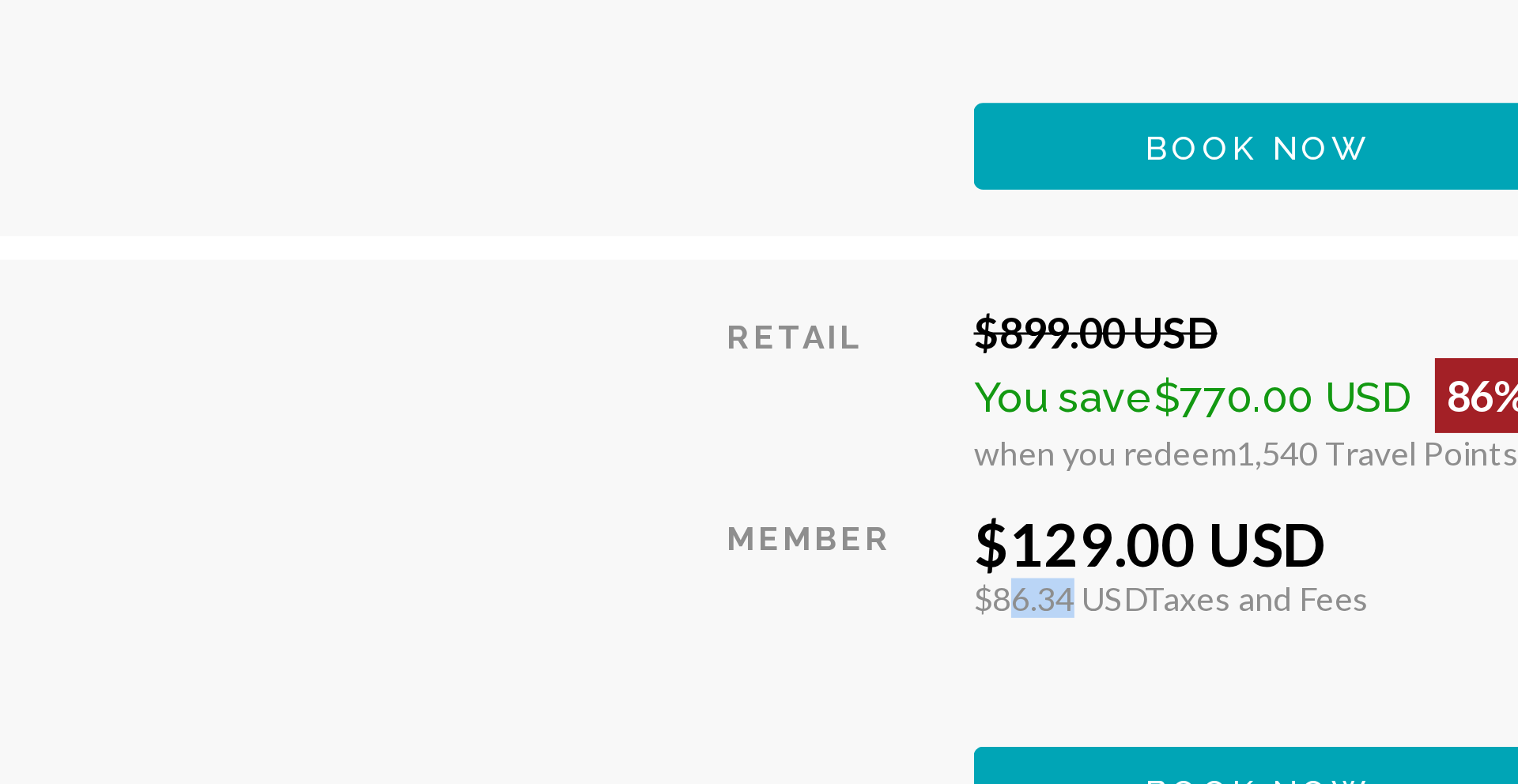 drag, startPoint x: 1164, startPoint y: 527, endPoint x: 1184, endPoint y: 523, distance: 20.396078 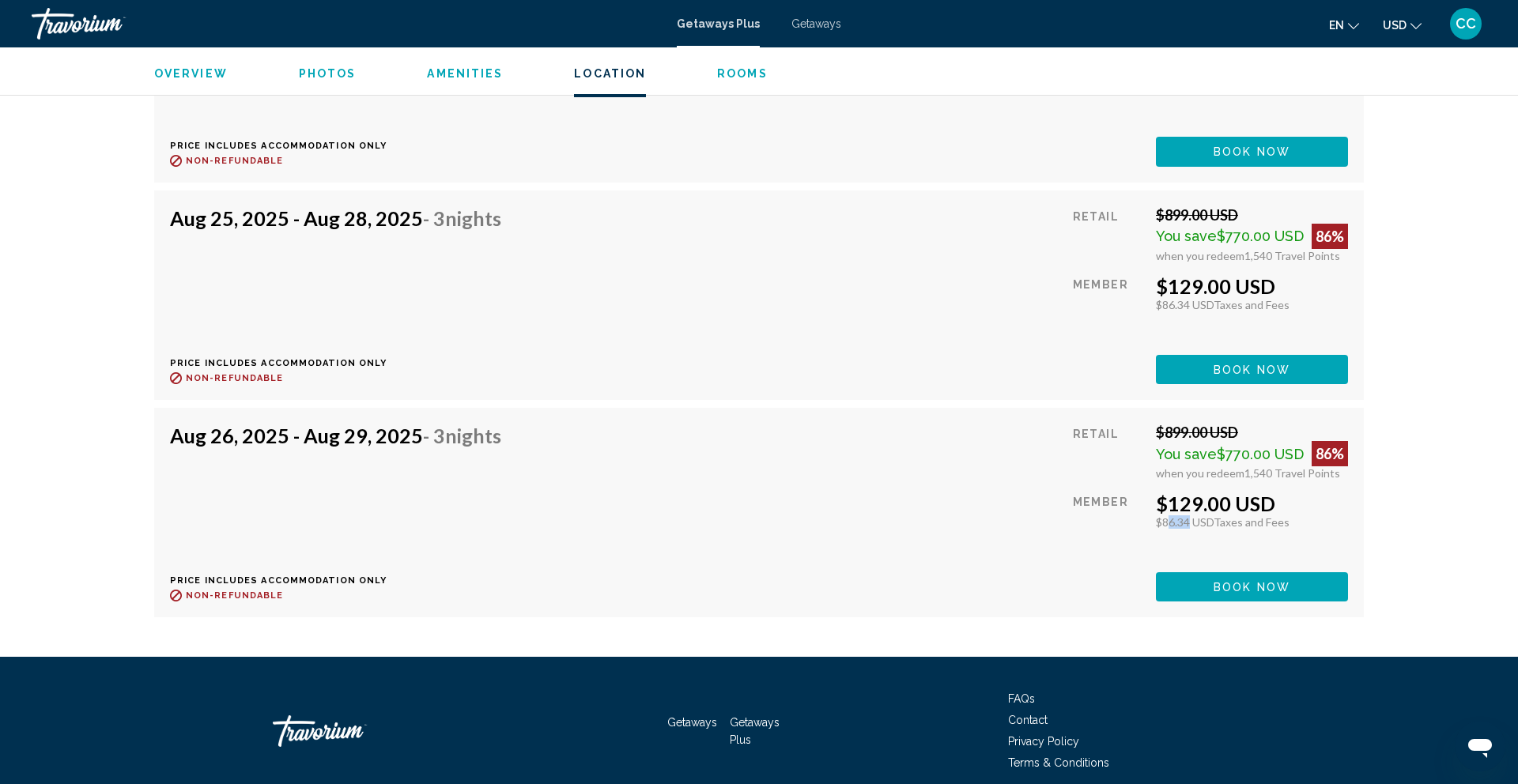 click on "Getaways" at bounding box center (816, 24) 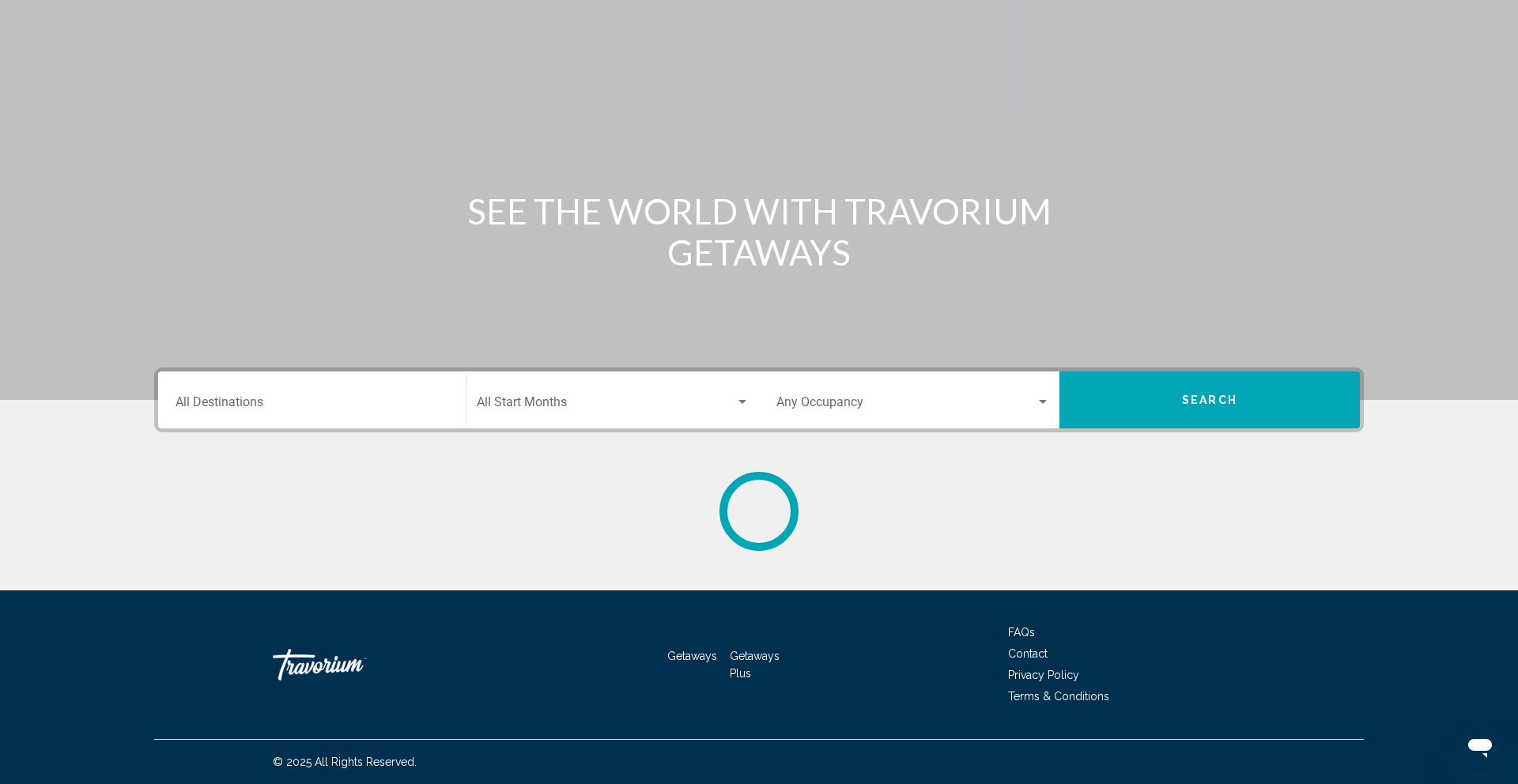 scroll, scrollTop: 0, scrollLeft: 0, axis: both 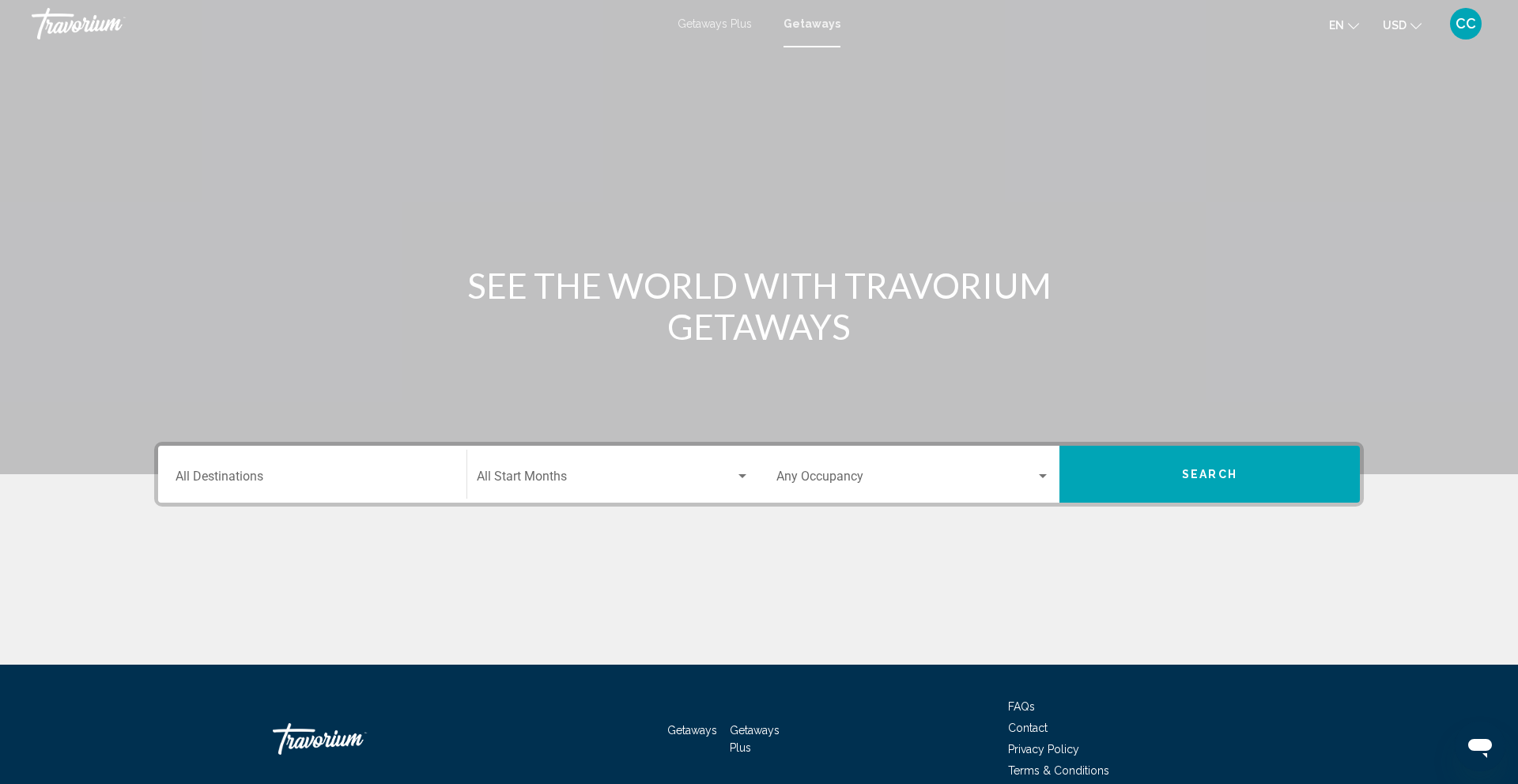 click on "Destination All Destinations" at bounding box center [312, 480] 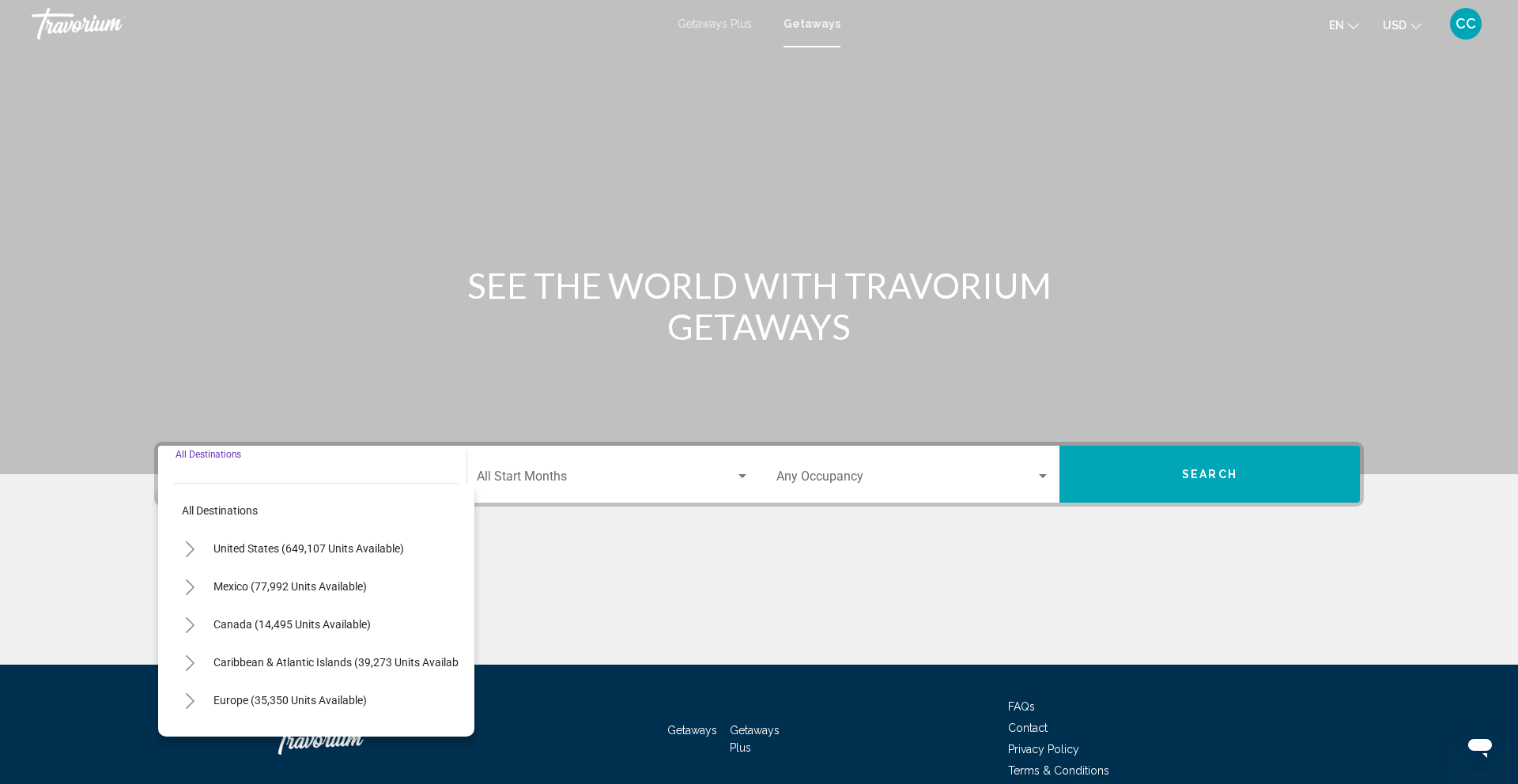 scroll, scrollTop: 74, scrollLeft: 0, axis: vertical 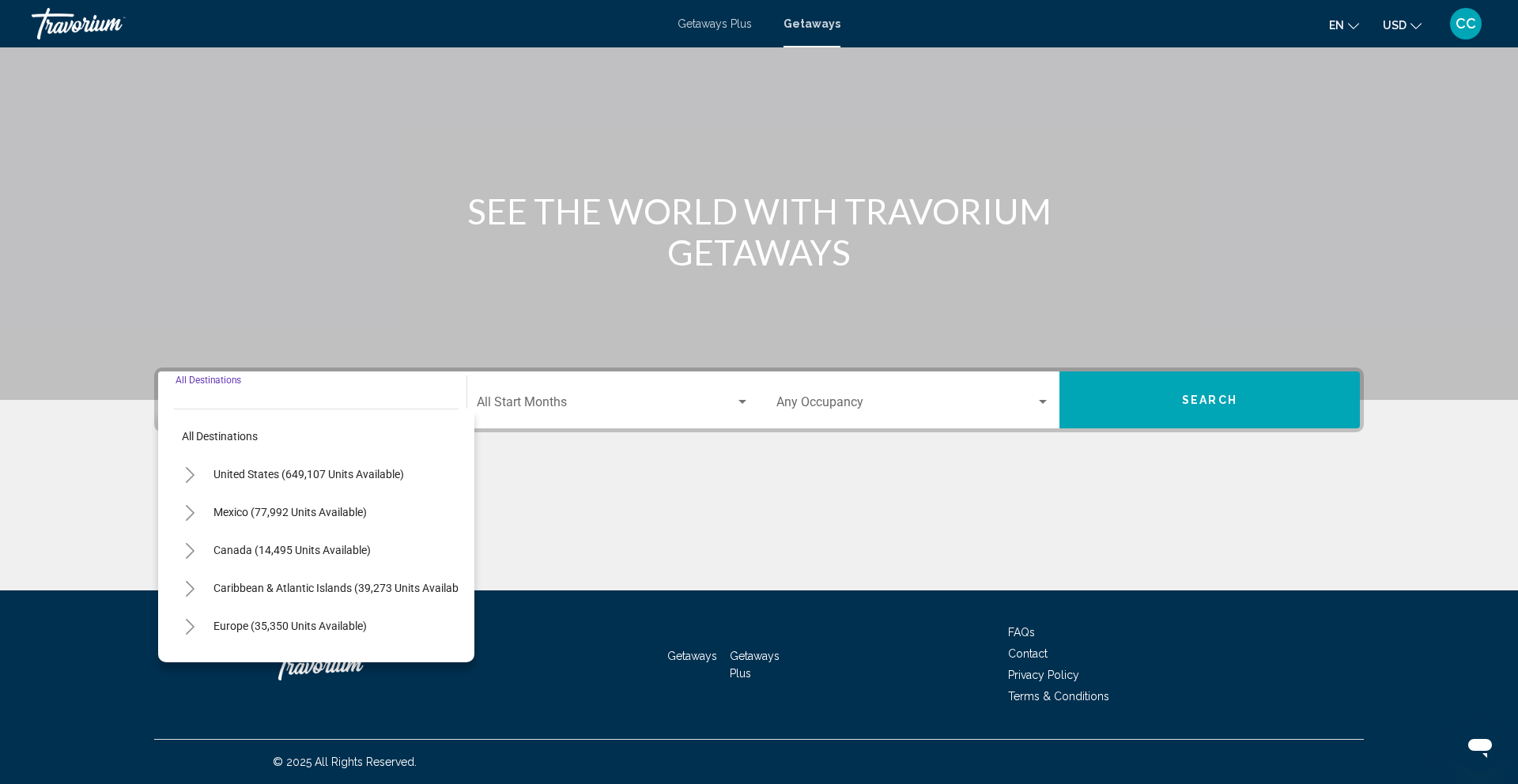 click 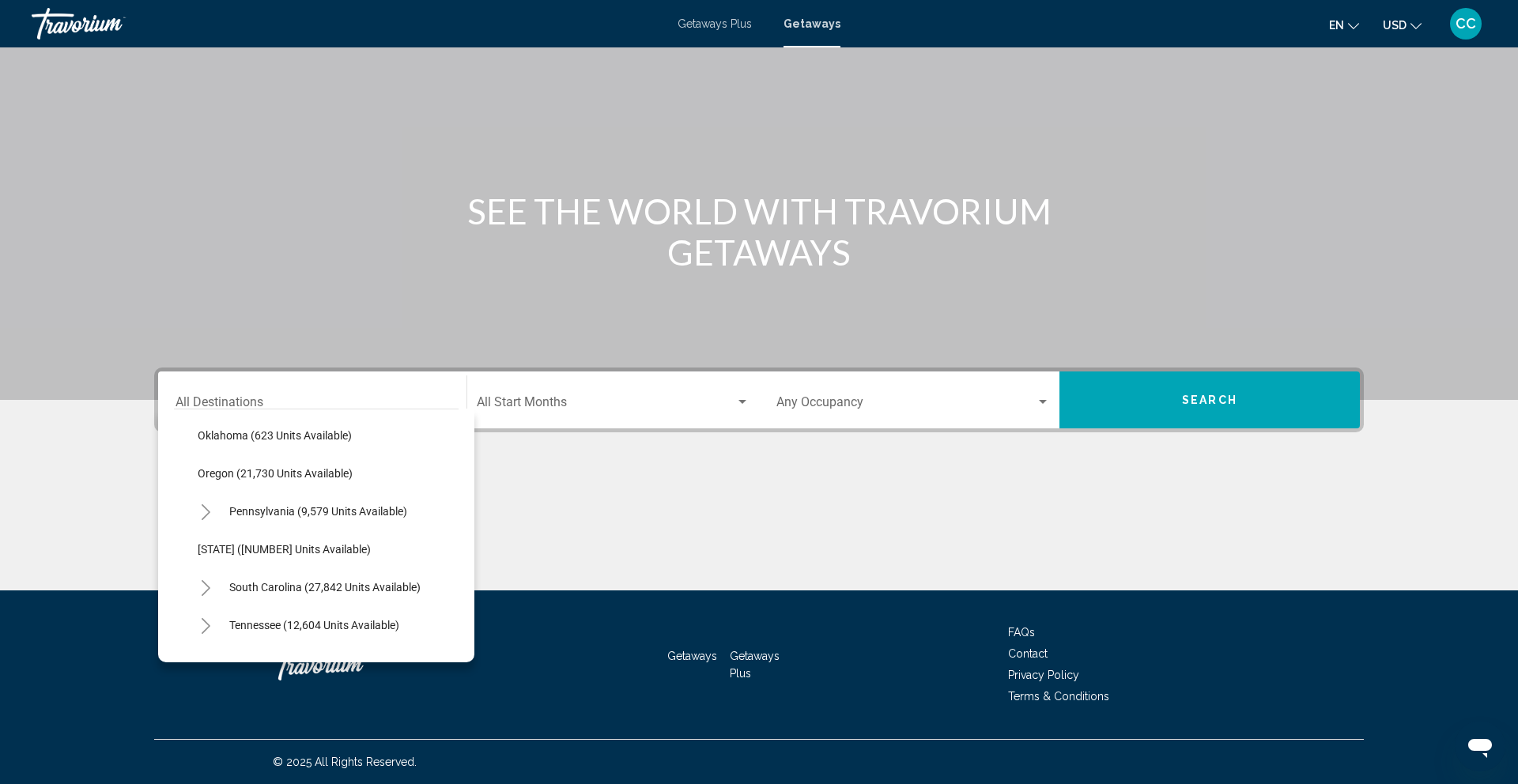 scroll, scrollTop: 1287, scrollLeft: 0, axis: vertical 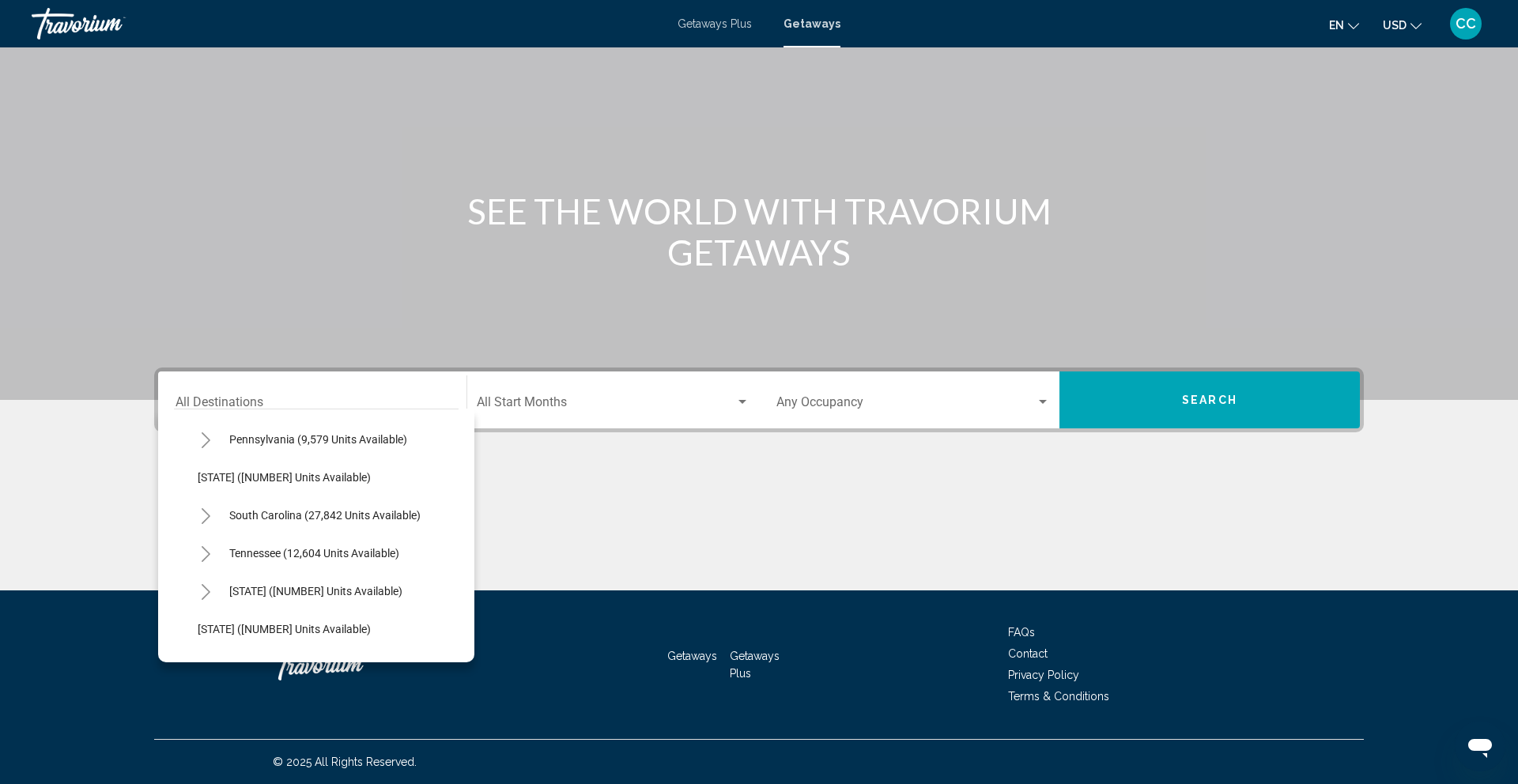 click 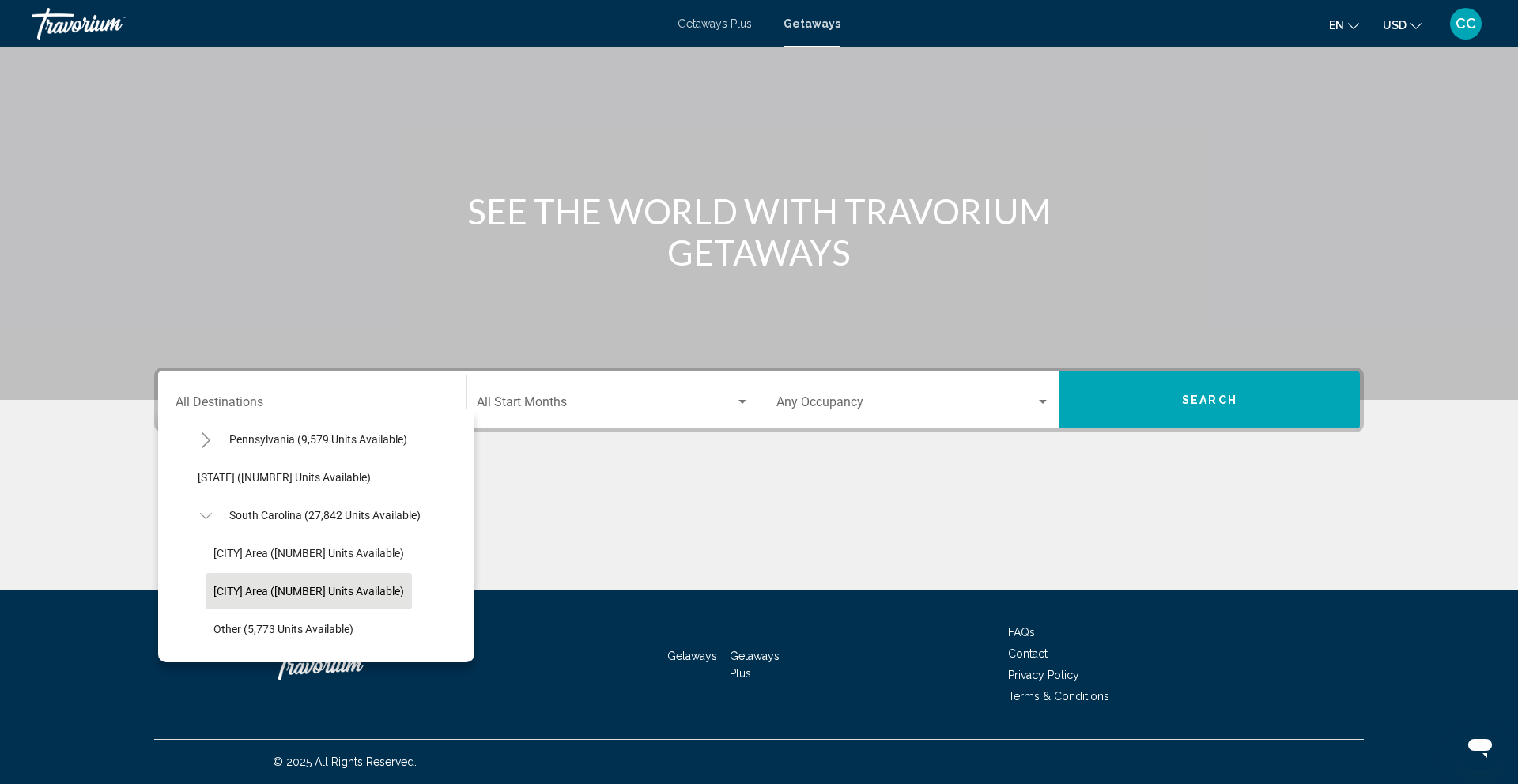 click on "[CITY] Area ([NUMBER] units available)" 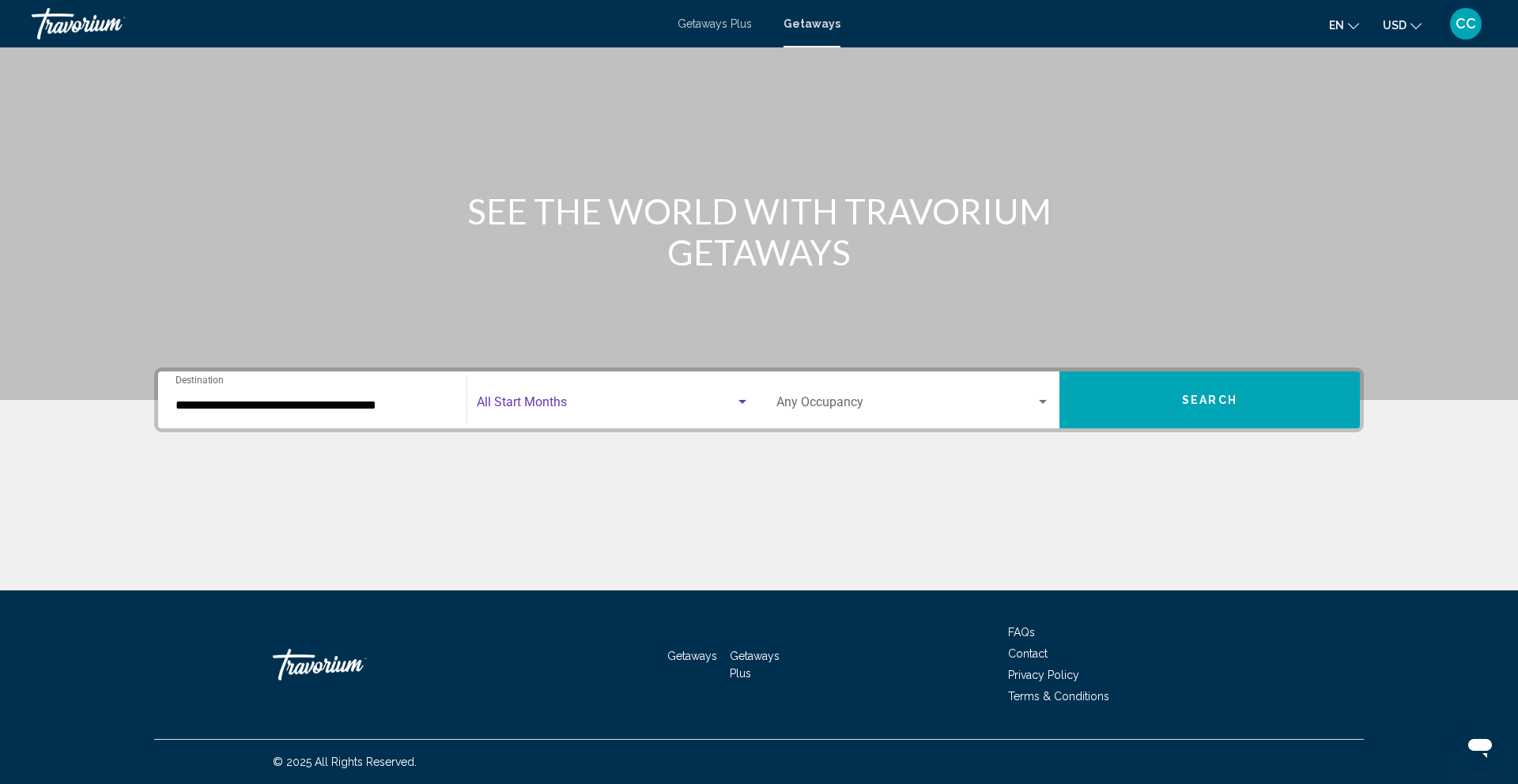 click at bounding box center [606, 405] 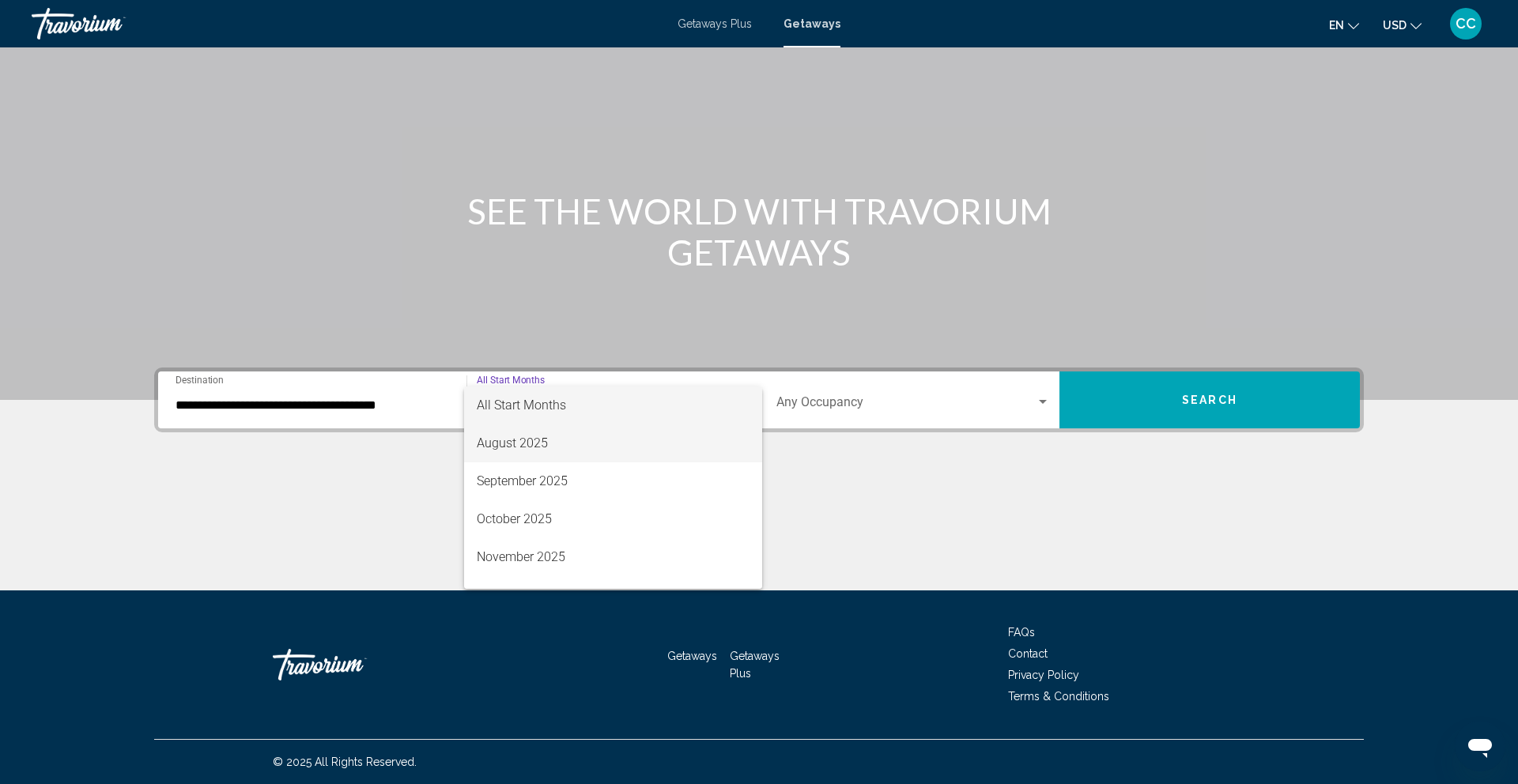 click on "August 2025" at bounding box center (613, 443) 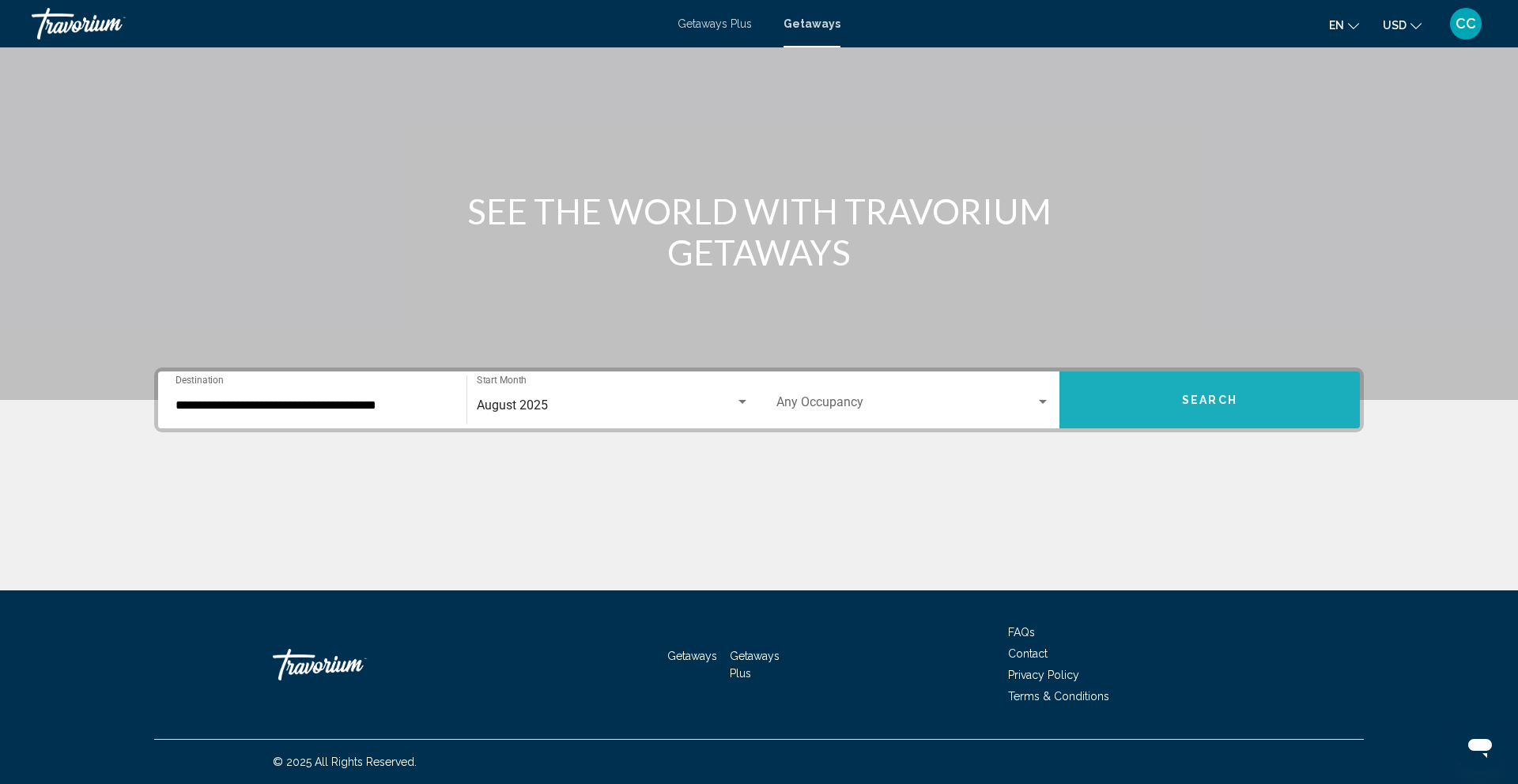 click on "Search" at bounding box center (1210, 400) 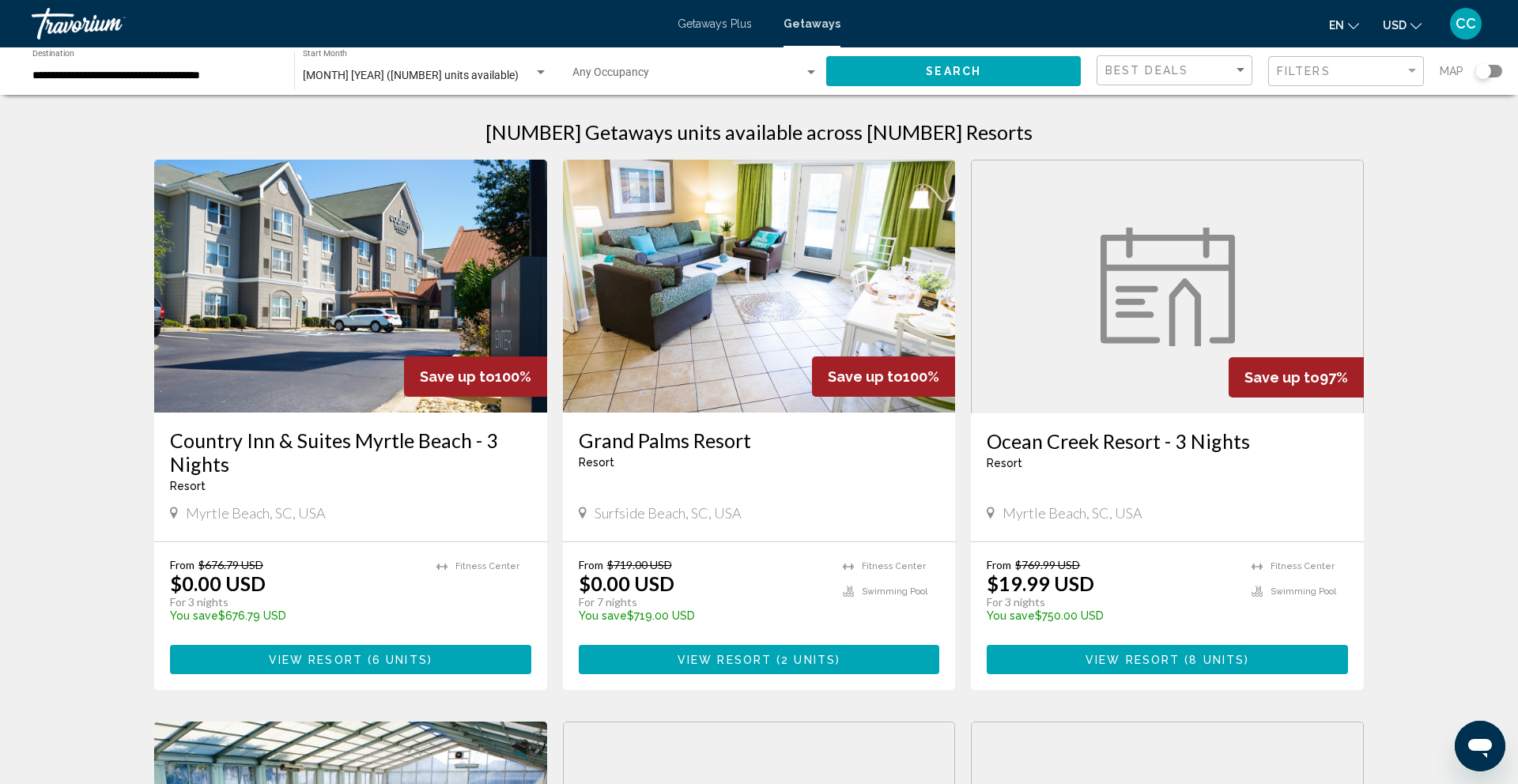 scroll, scrollTop: 0, scrollLeft: 0, axis: both 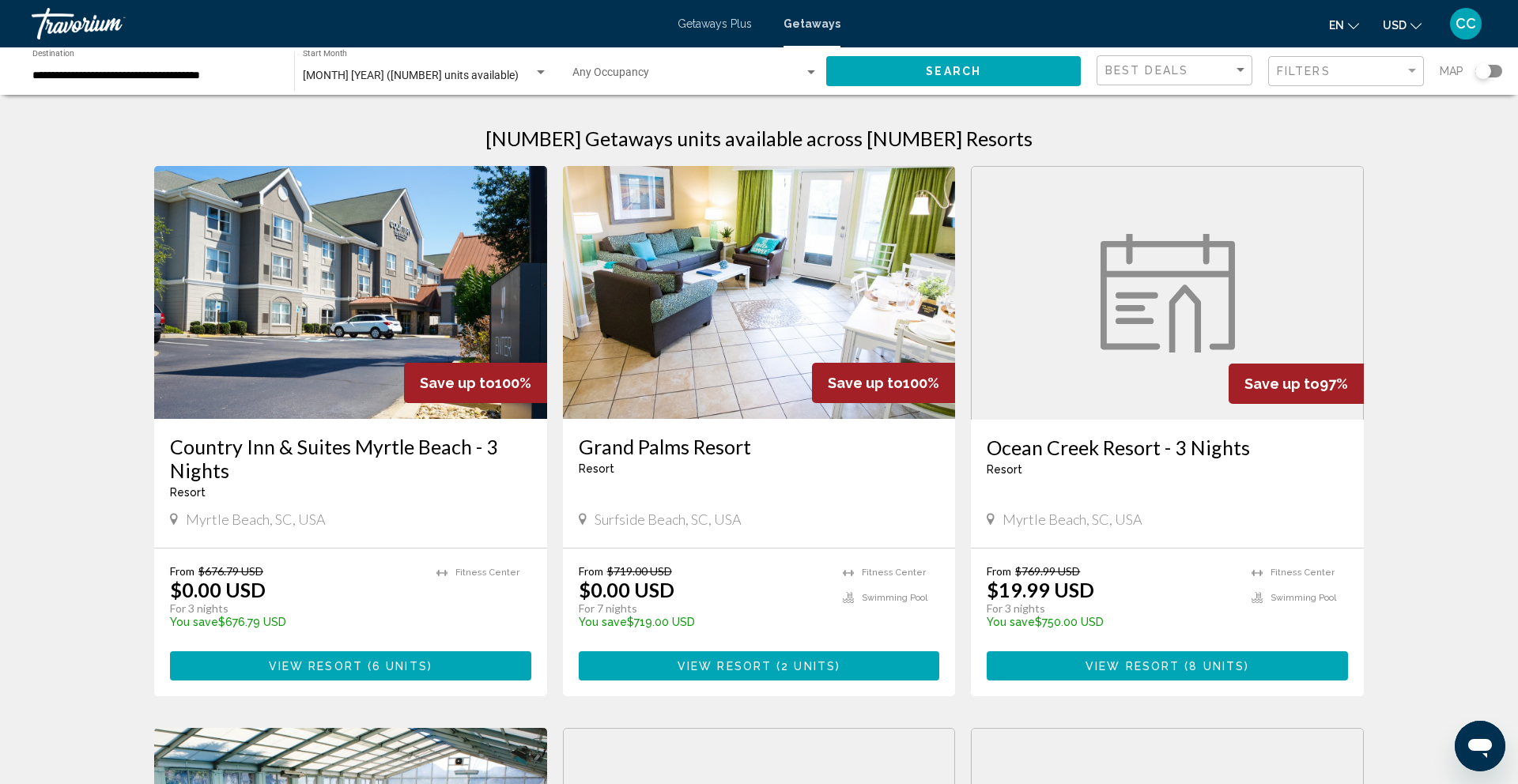 drag, startPoint x: 264, startPoint y: 592, endPoint x: 153, endPoint y: 602, distance: 111.44954 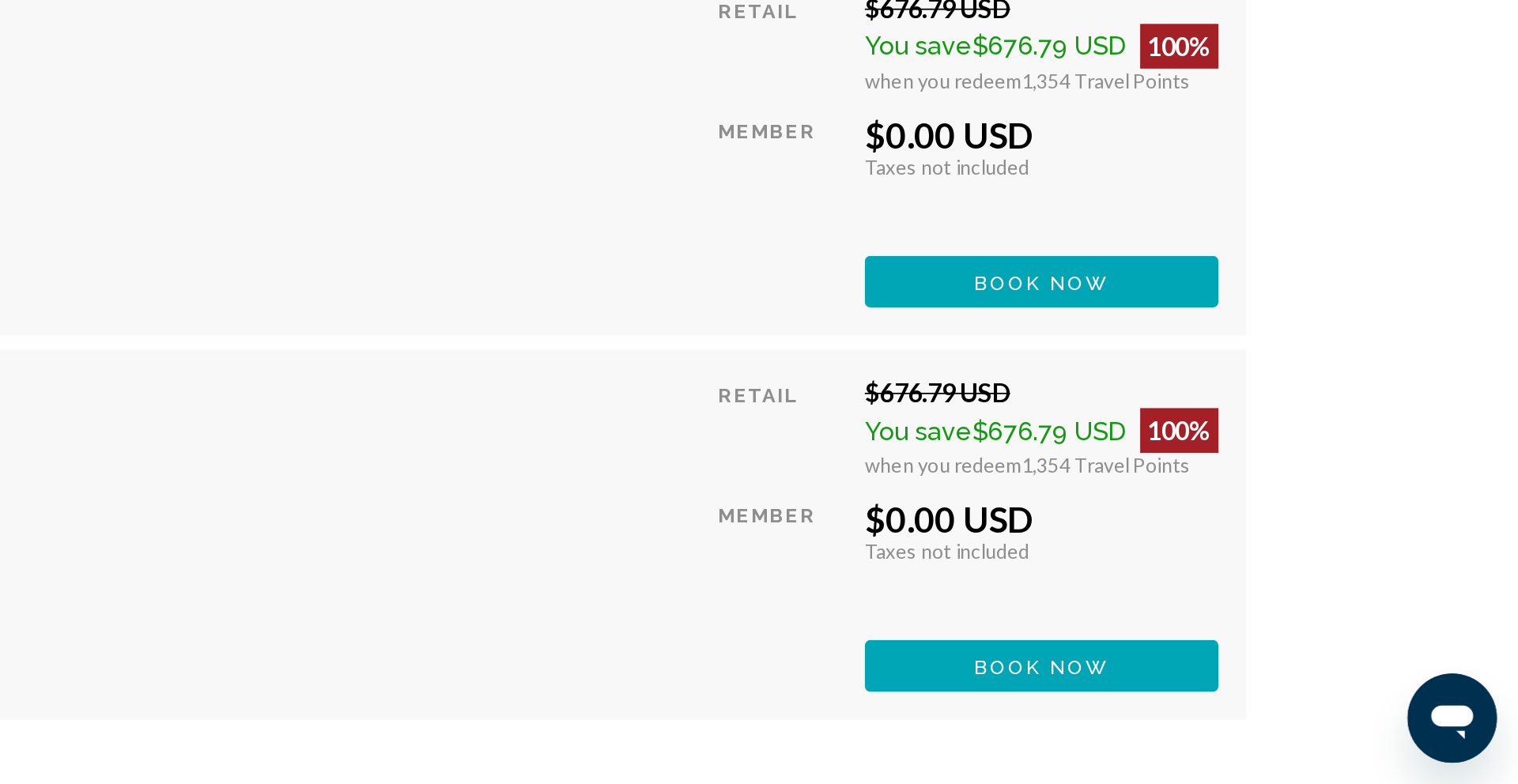 scroll, scrollTop: 2655, scrollLeft: 0, axis: vertical 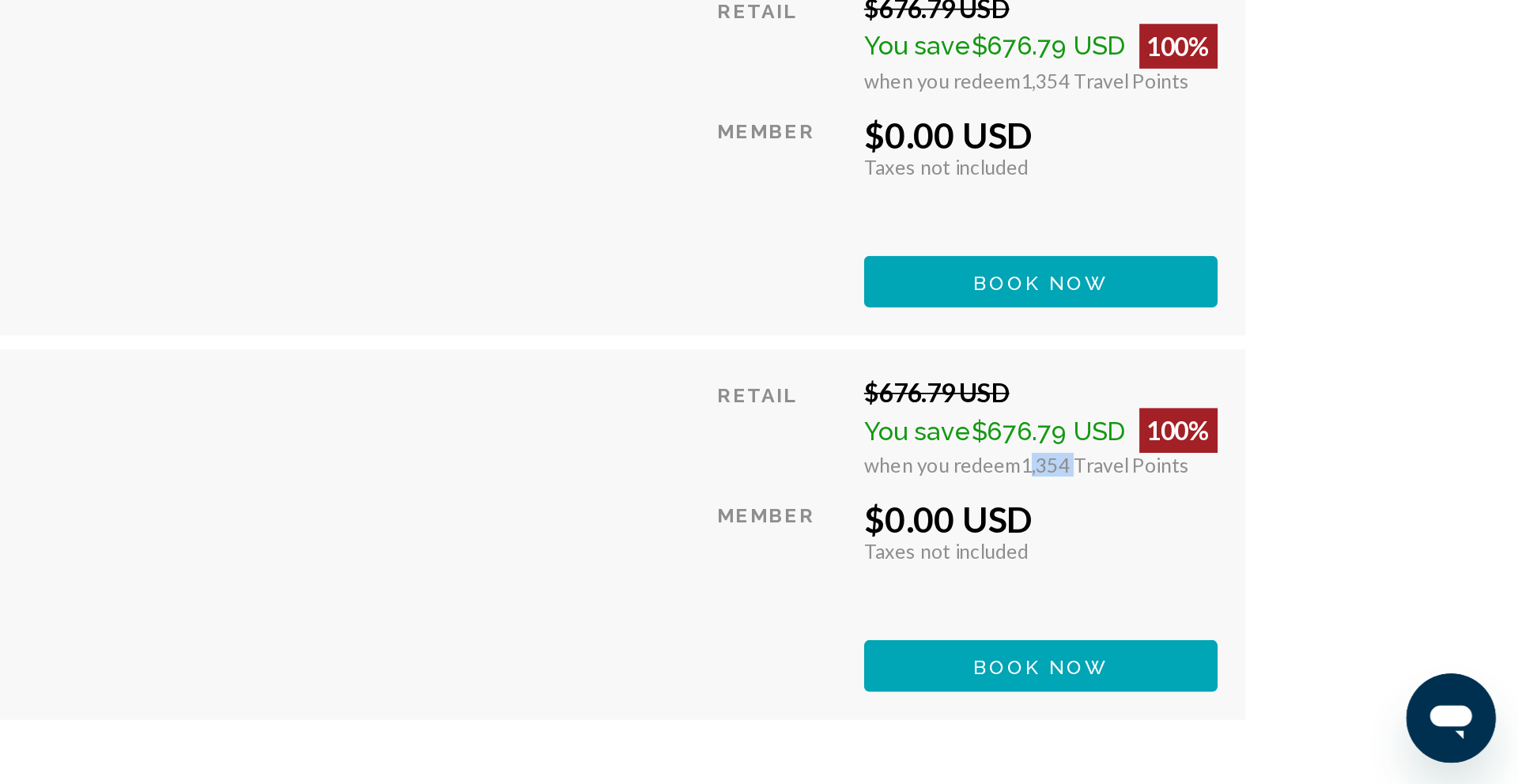 drag, startPoint x: 1238, startPoint y: 604, endPoint x: 1264, endPoint y: 601, distance: 26.1725 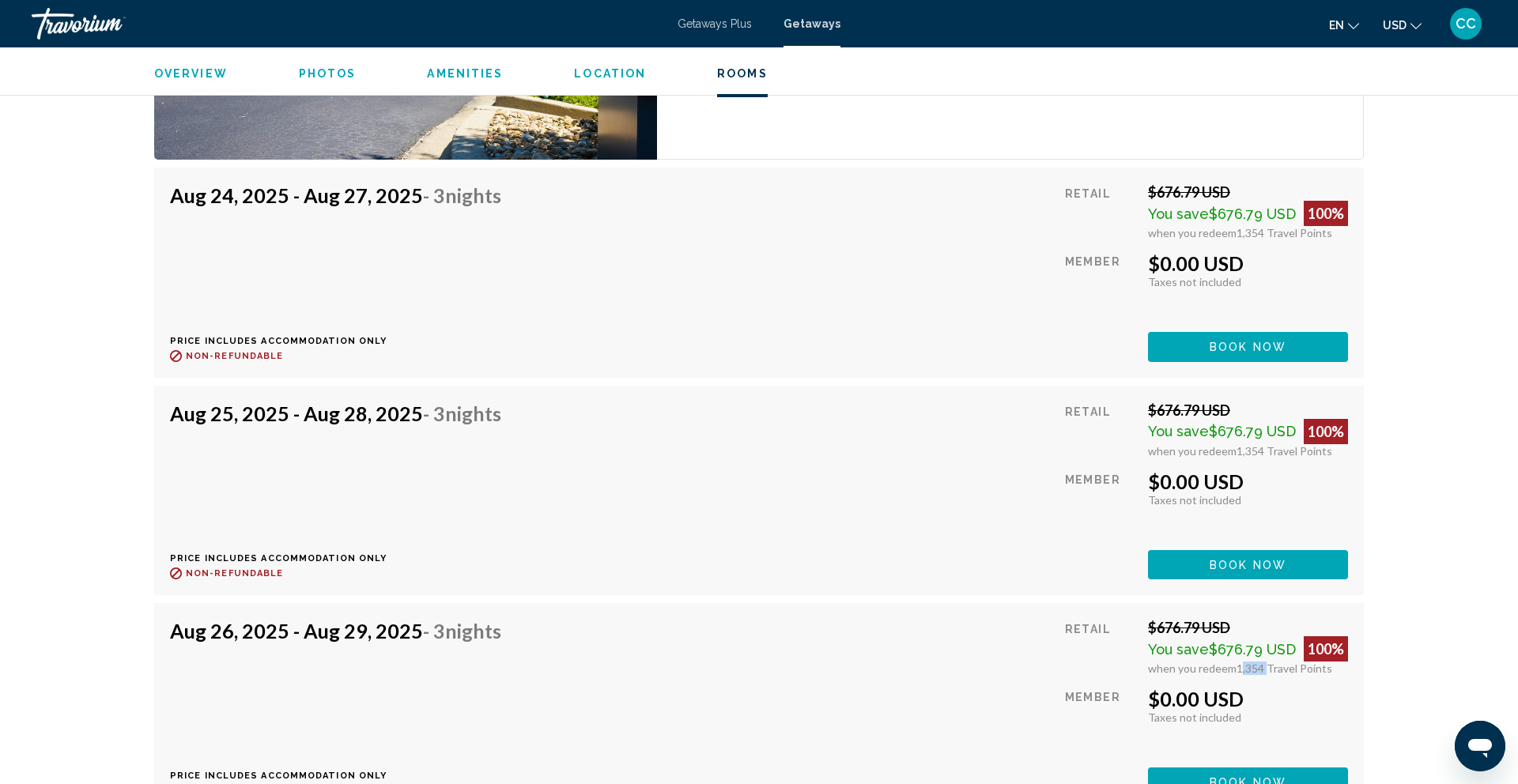 scroll, scrollTop: 2576, scrollLeft: 0, axis: vertical 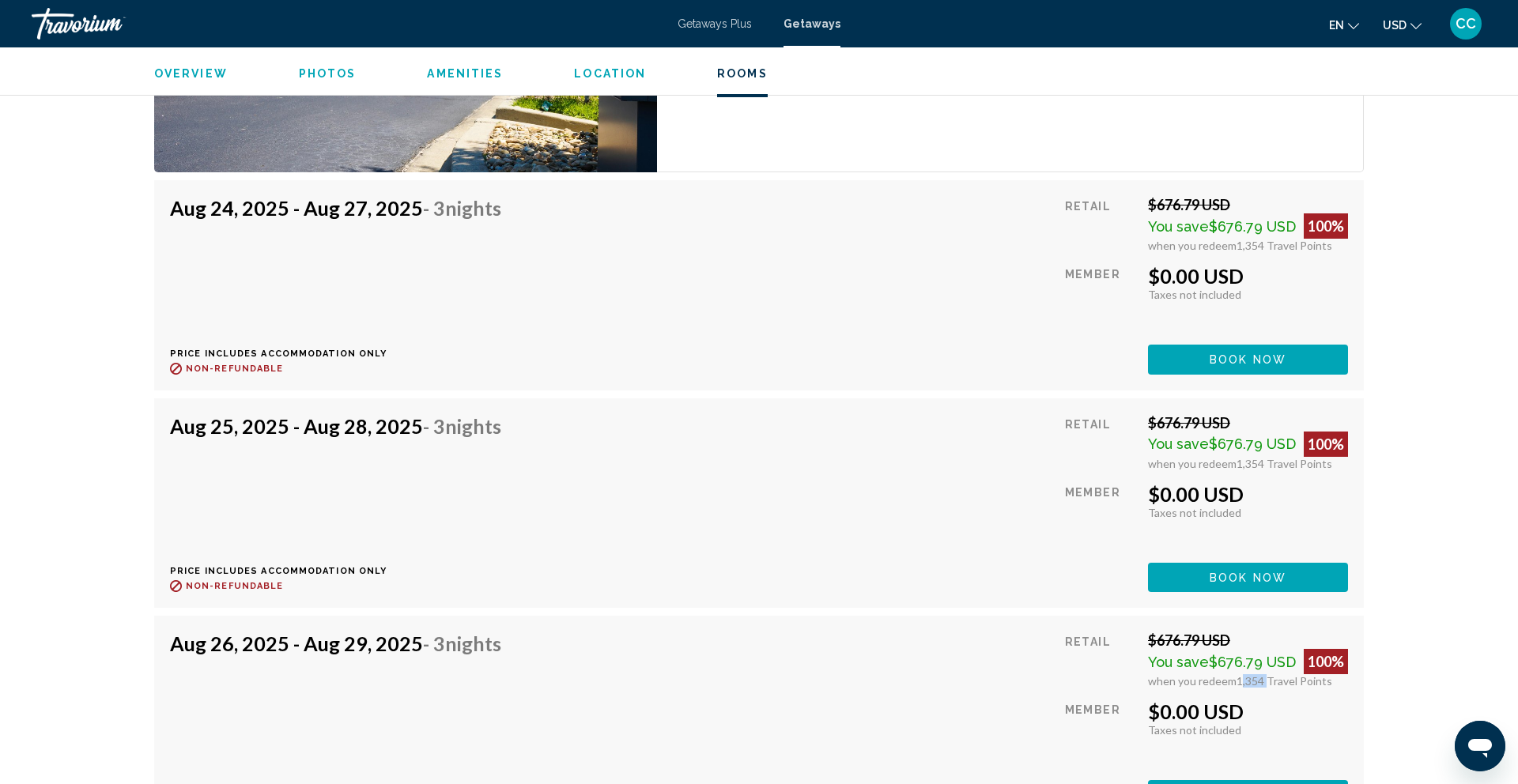 drag, startPoint x: 1249, startPoint y: 276, endPoint x: 1148, endPoint y: 279, distance: 101.04454 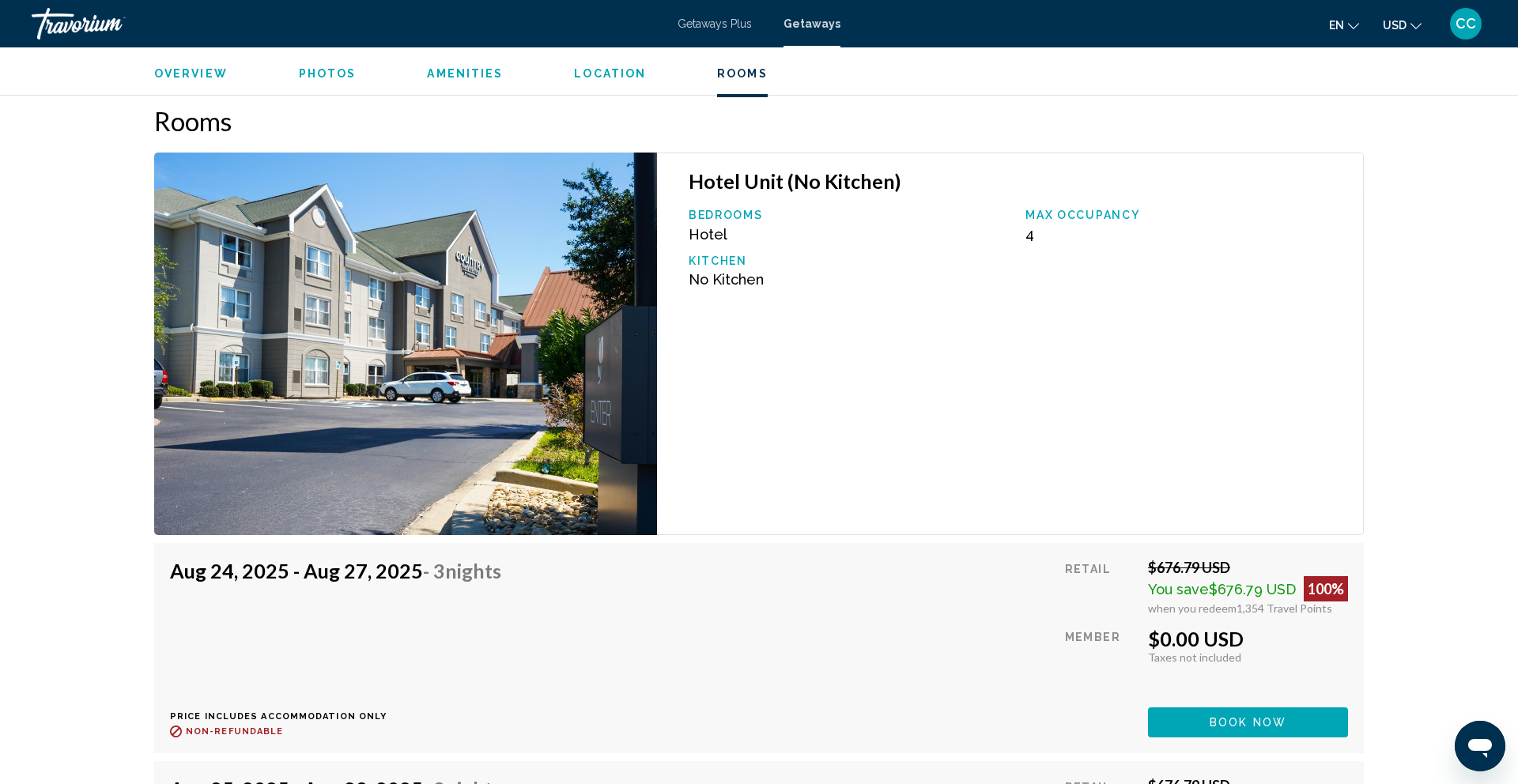 scroll, scrollTop: 2173, scrollLeft: 0, axis: vertical 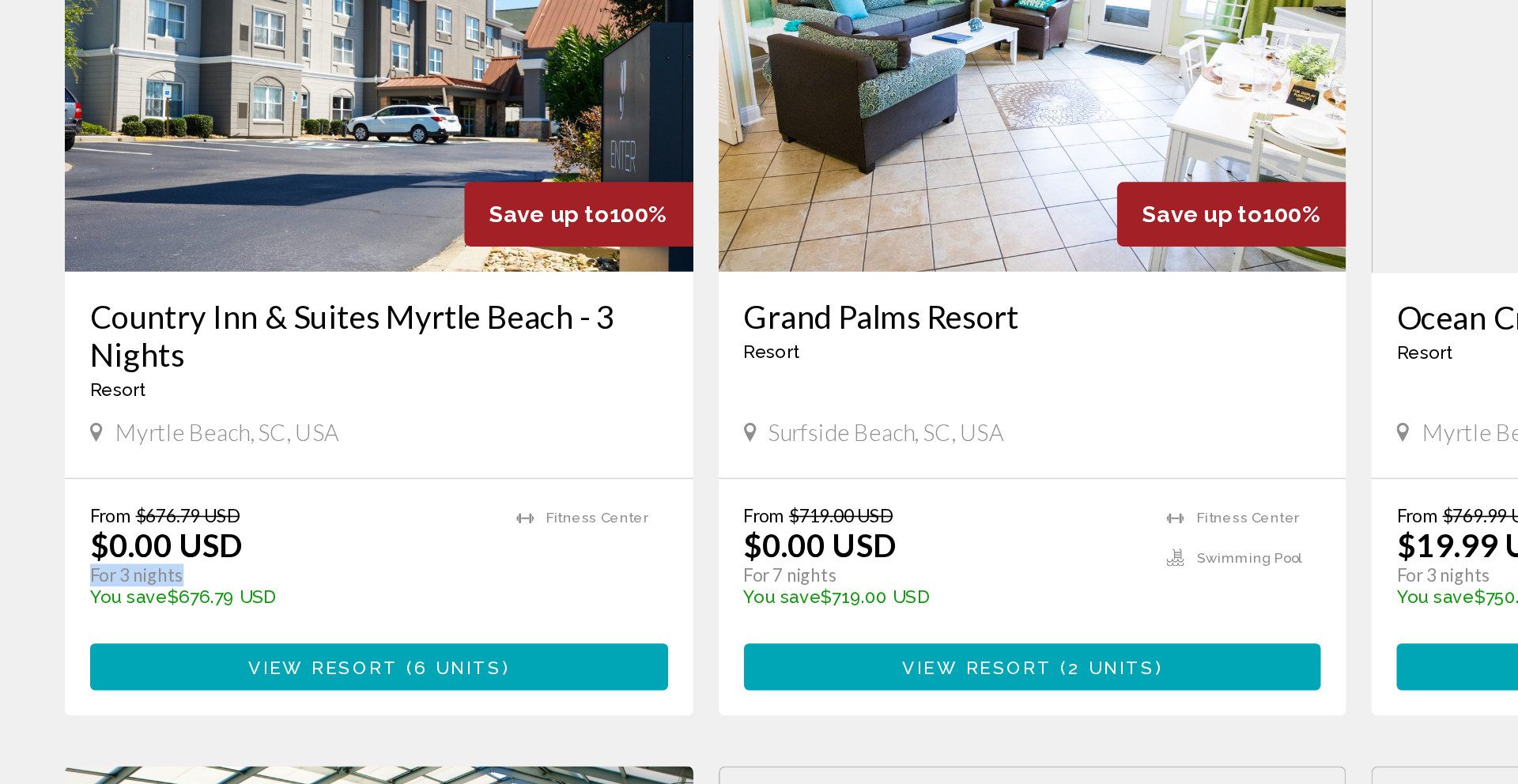 drag, startPoint x: 229, startPoint y: 544, endPoint x: 167, endPoint y: 543, distance: 62.00806 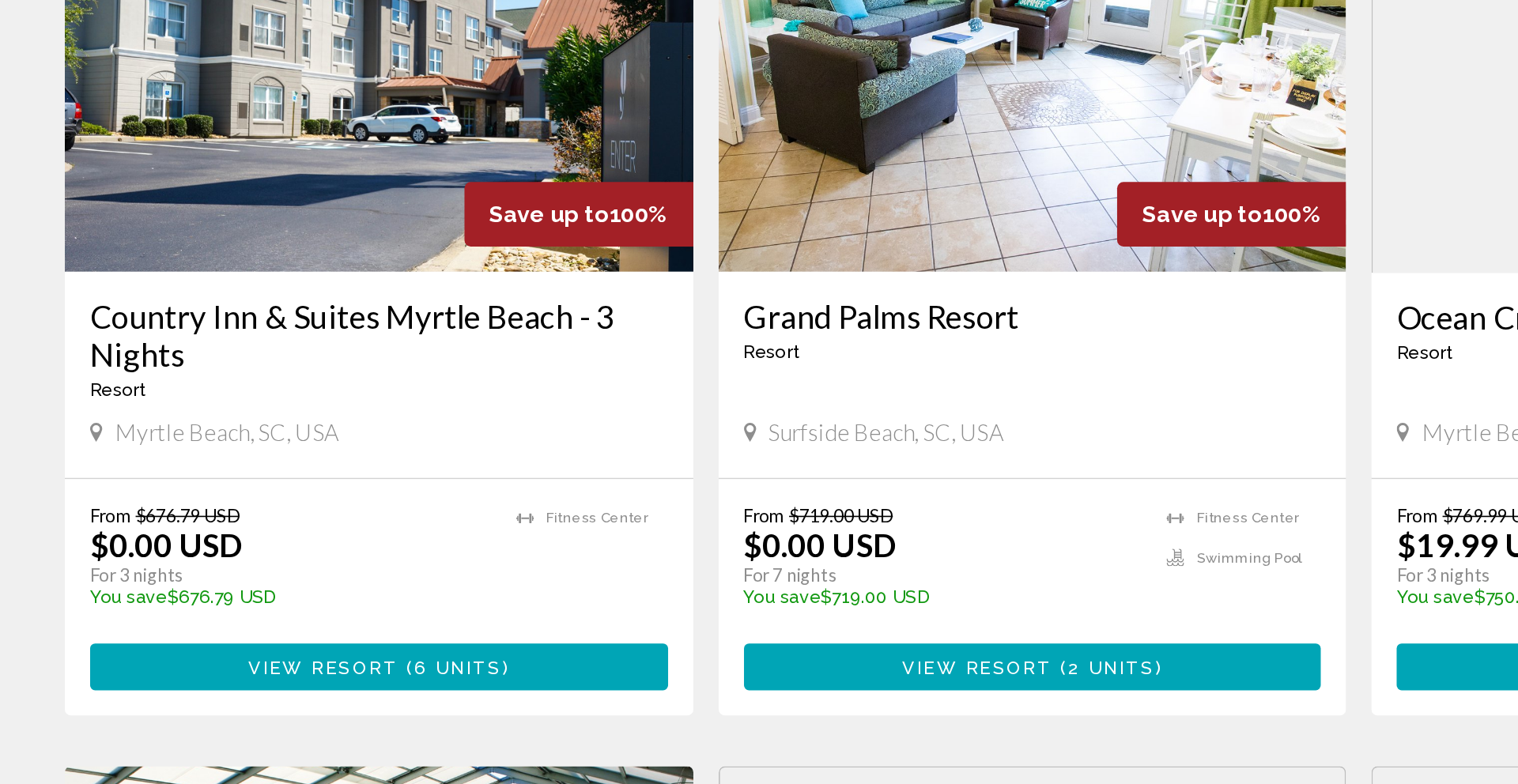 drag, startPoint x: 639, startPoint y: 543, endPoint x: 581, endPoint y: 550, distance: 58.420887 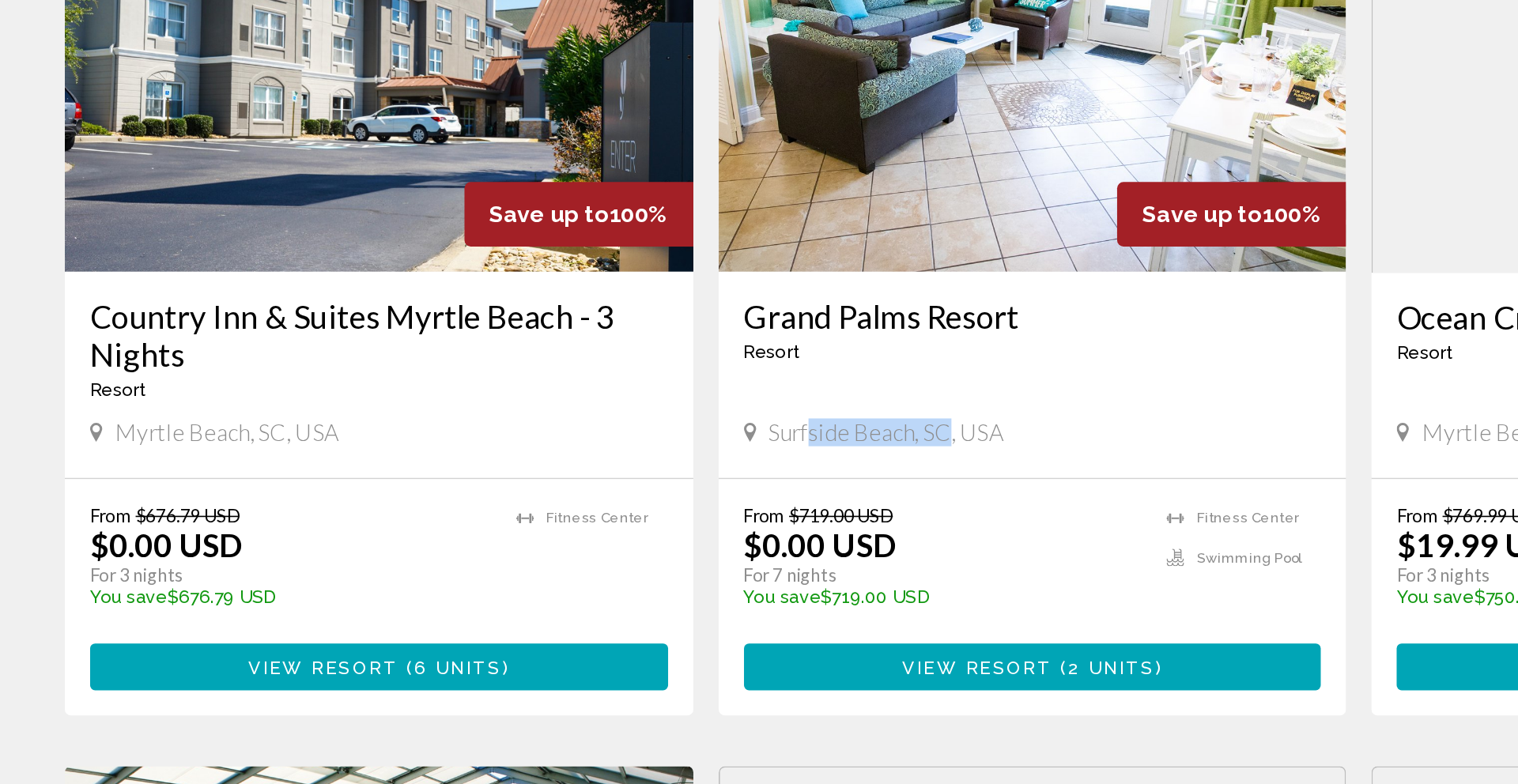 drag, startPoint x: 708, startPoint y: 455, endPoint x: 619, endPoint y: 455, distance: 89 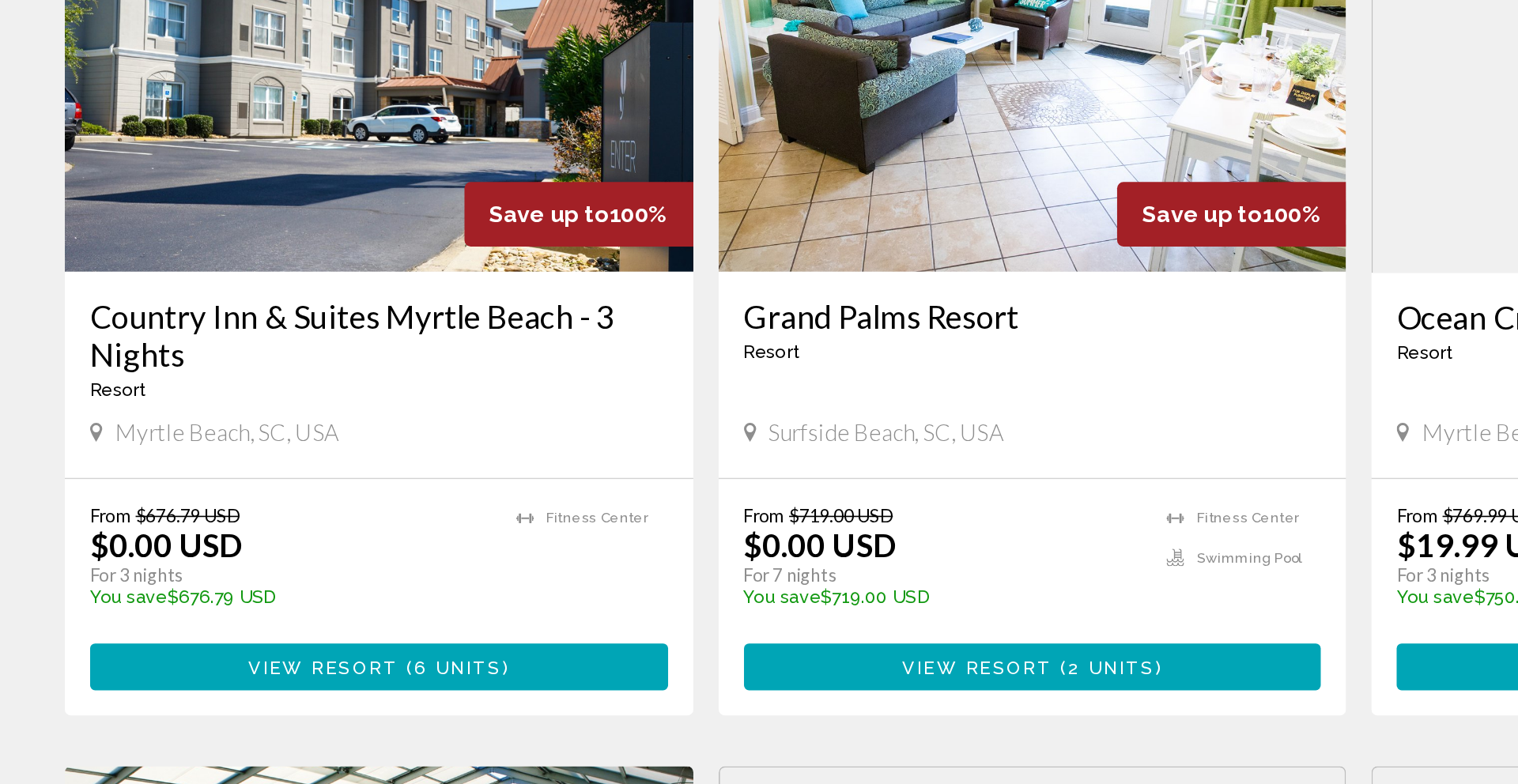 click on "Surfside Beach, SC, USA" at bounding box center (668, 454) 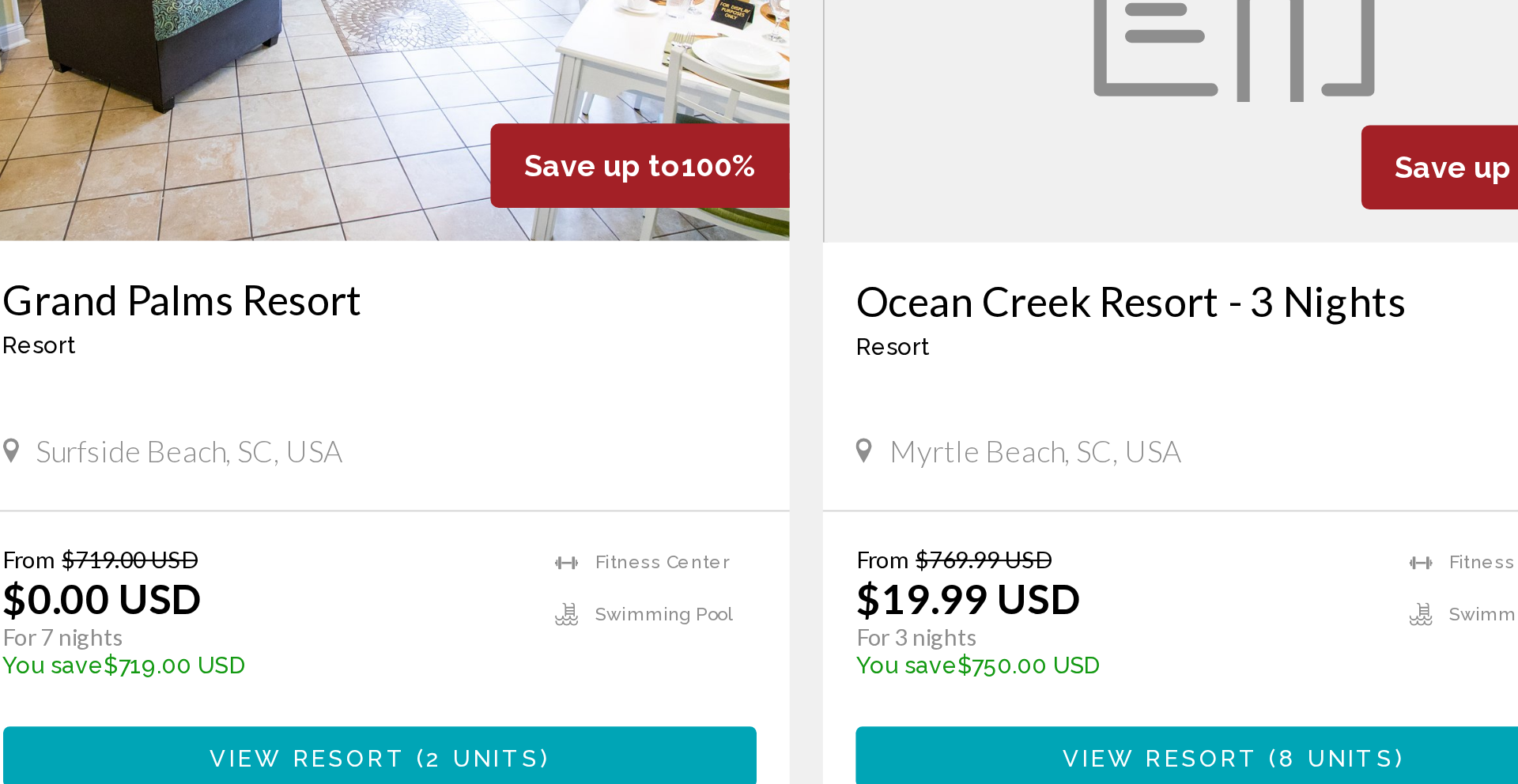 drag, startPoint x: 1139, startPoint y: 458, endPoint x: 1012, endPoint y: 467, distance: 127.3185 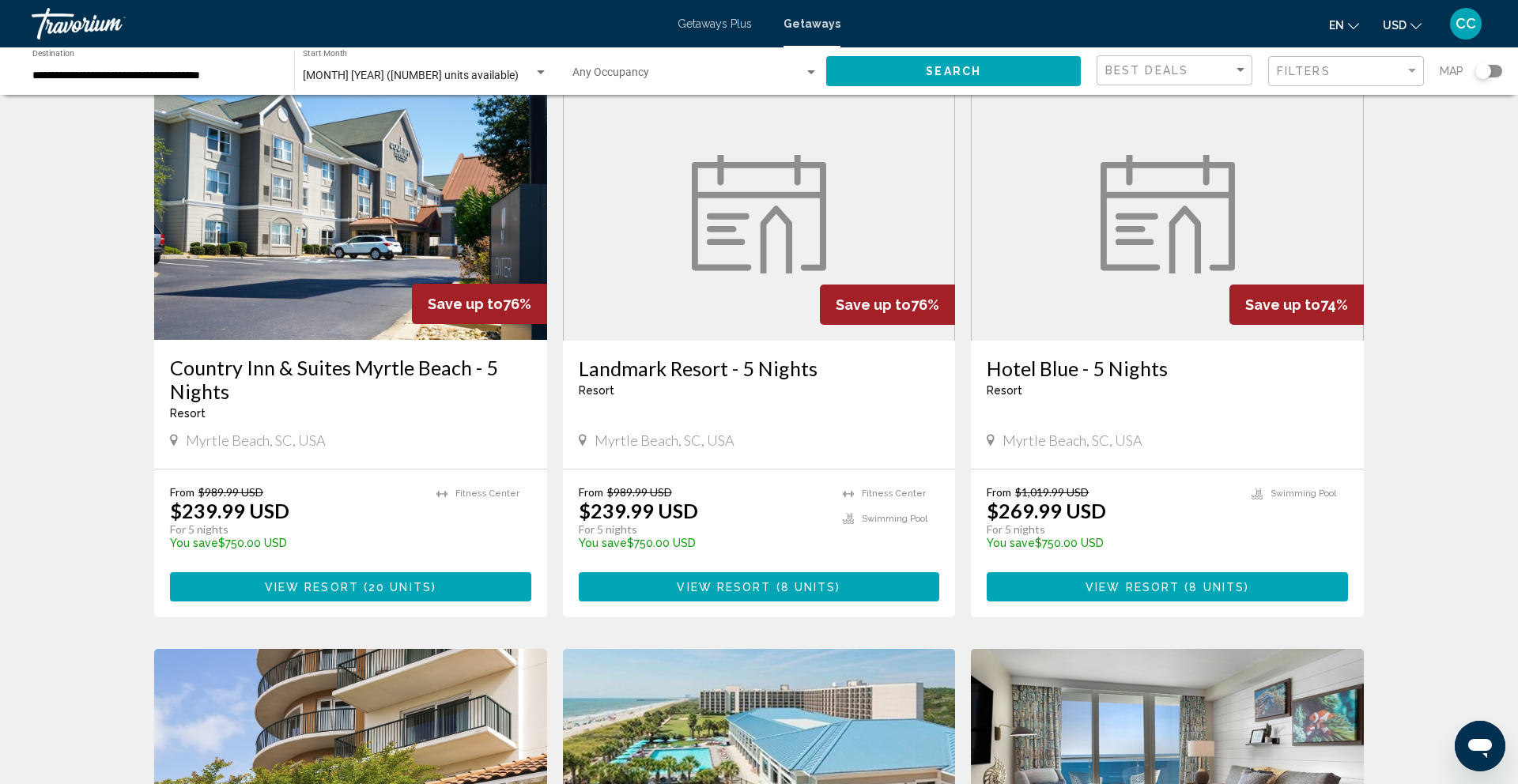 scroll, scrollTop: 1126, scrollLeft: 0, axis: vertical 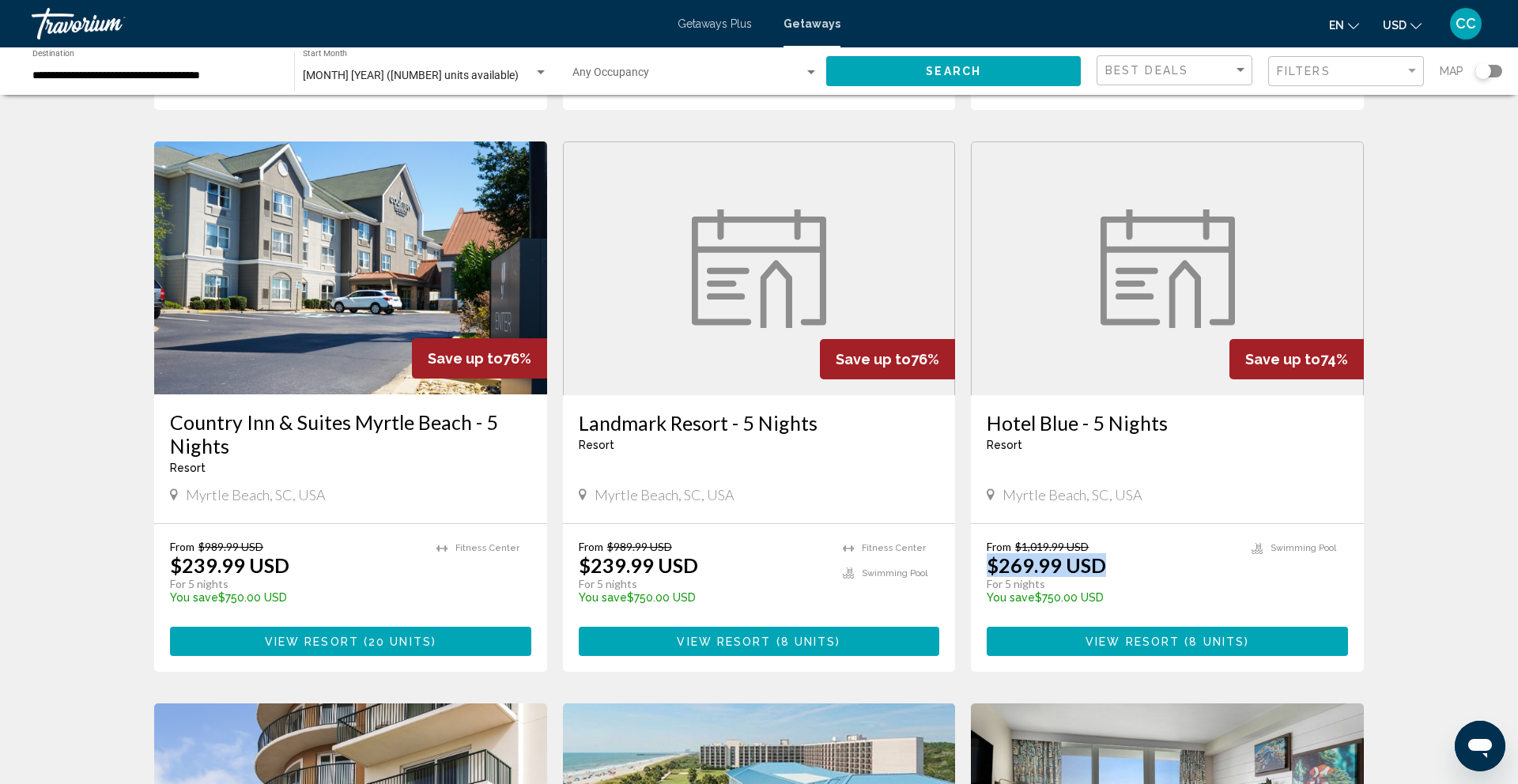 drag, startPoint x: 1110, startPoint y: 570, endPoint x: 992, endPoint y: 574, distance: 118.06778 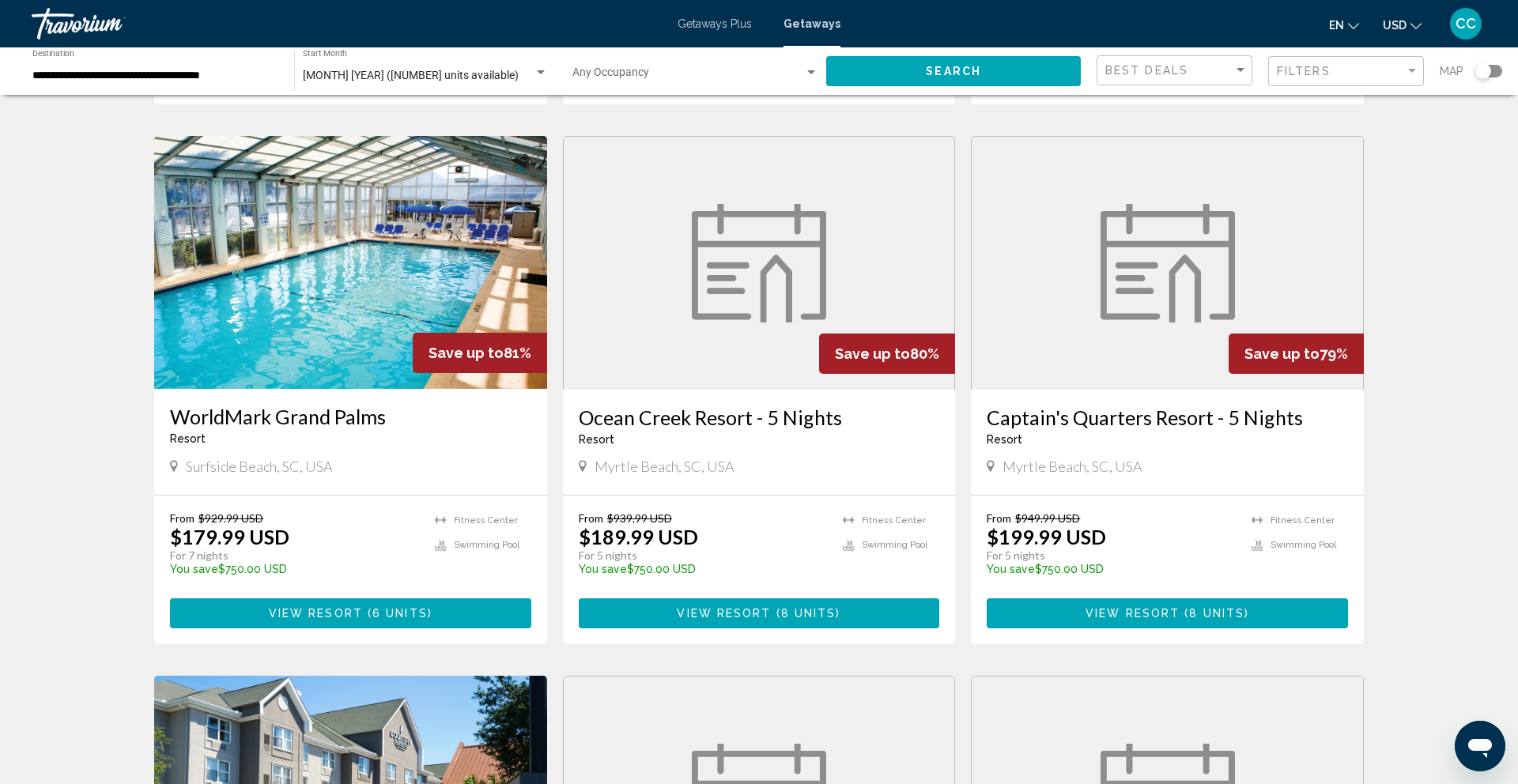 scroll, scrollTop: 582, scrollLeft: 0, axis: vertical 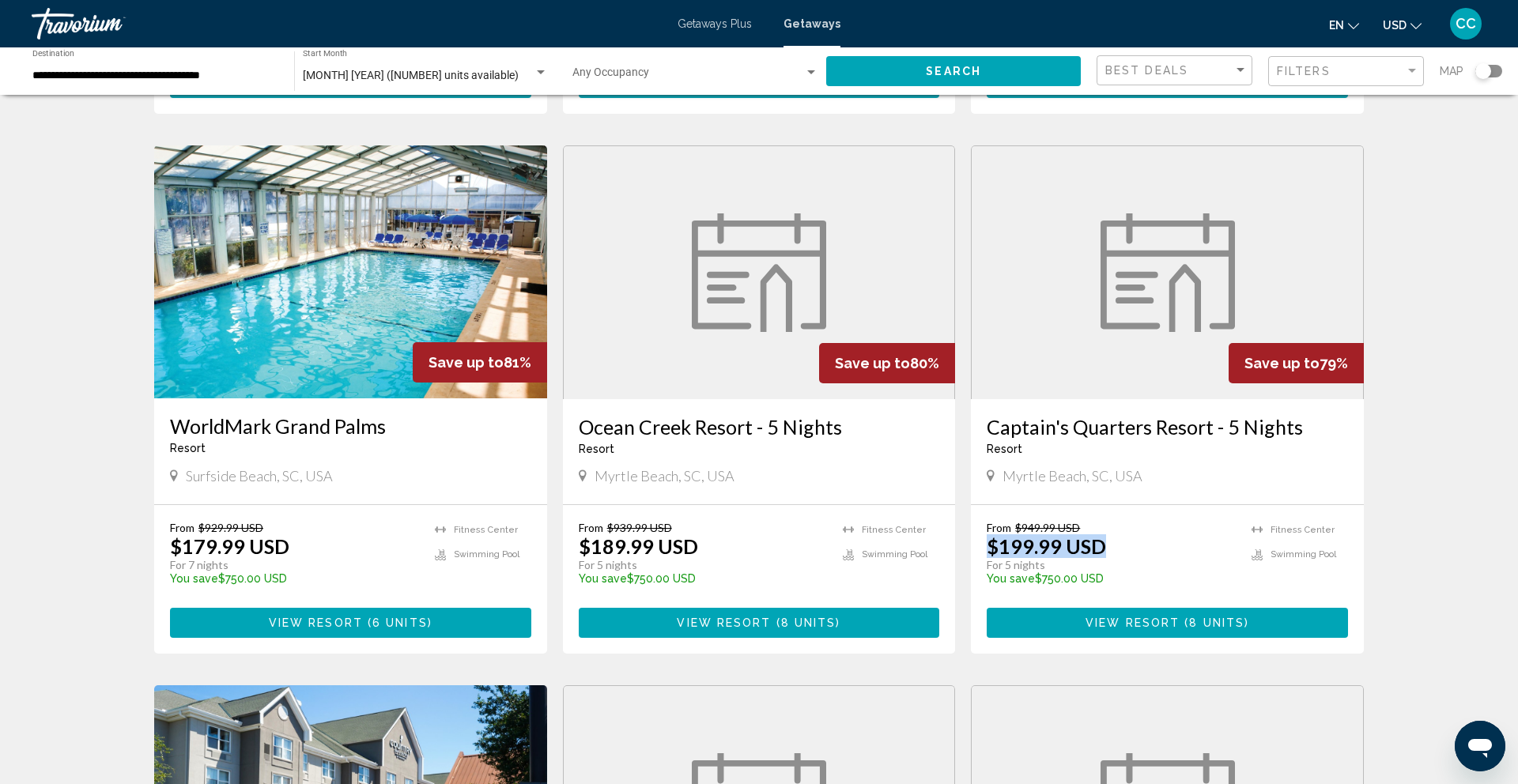 drag, startPoint x: 1109, startPoint y: 556, endPoint x: 987, endPoint y: 551, distance: 122.10242 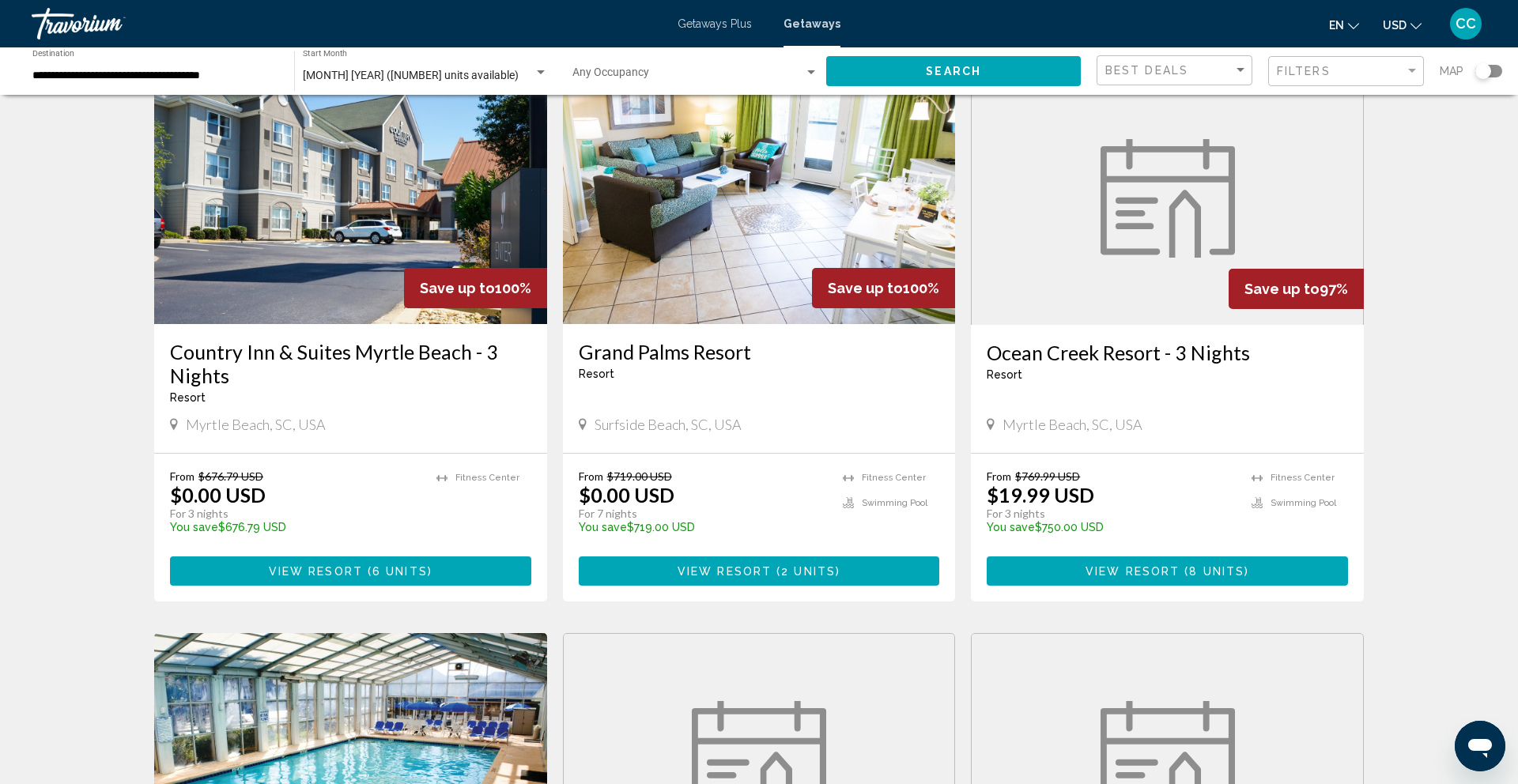 scroll, scrollTop: 67, scrollLeft: 0, axis: vertical 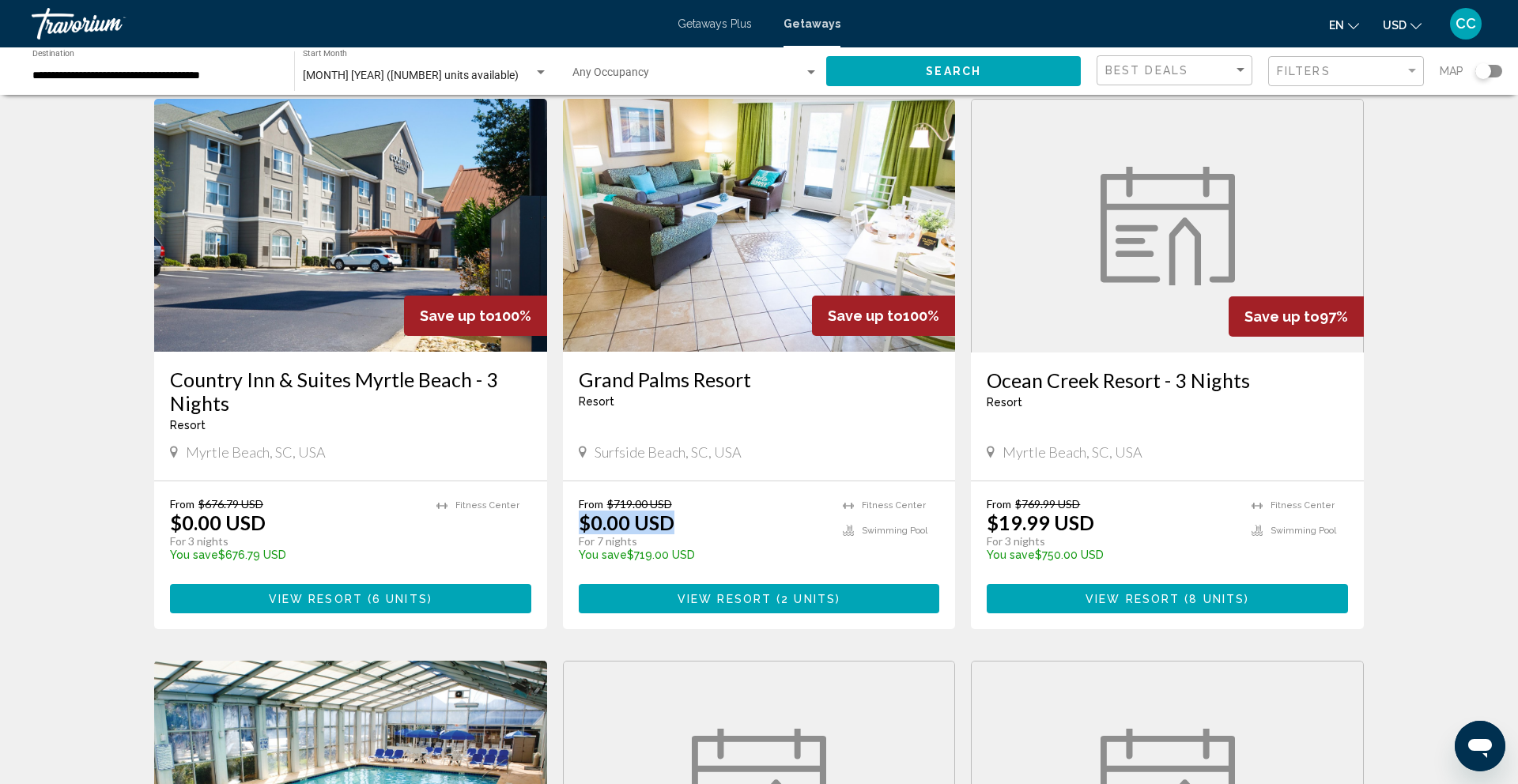 drag, startPoint x: 688, startPoint y: 514, endPoint x: 561, endPoint y: 533, distance: 128.41339 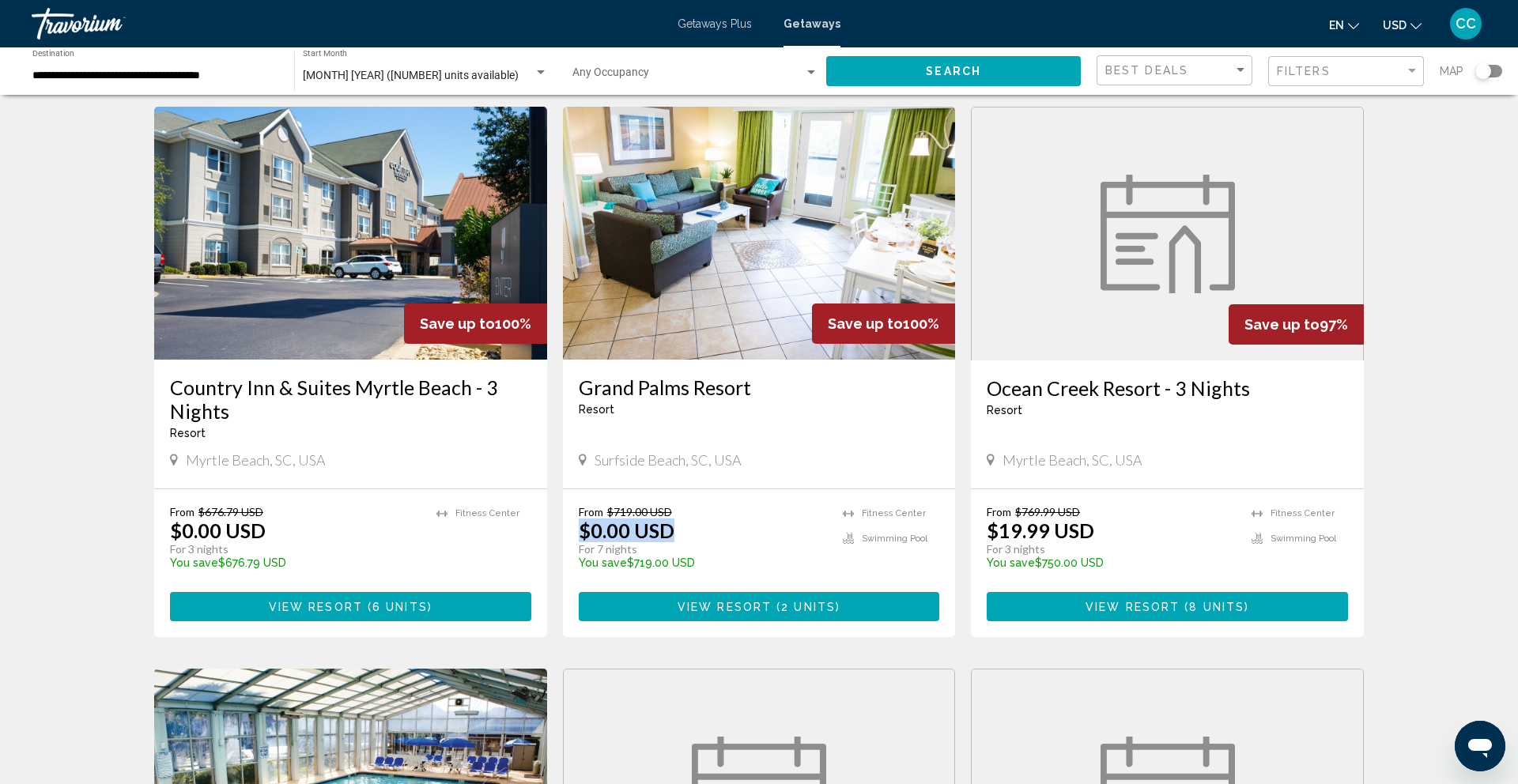 scroll, scrollTop: 58, scrollLeft: 0, axis: vertical 